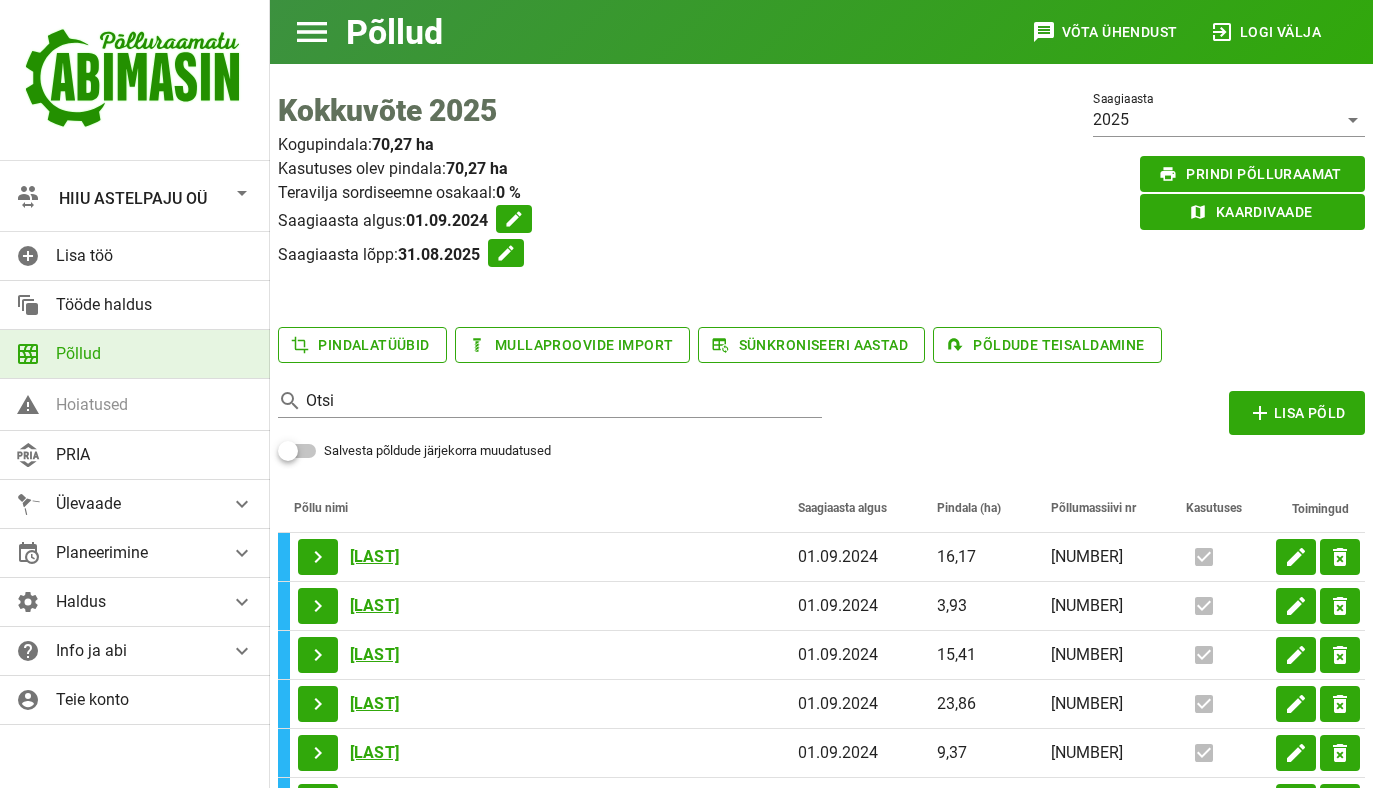 scroll, scrollTop: 0, scrollLeft: 0, axis: both 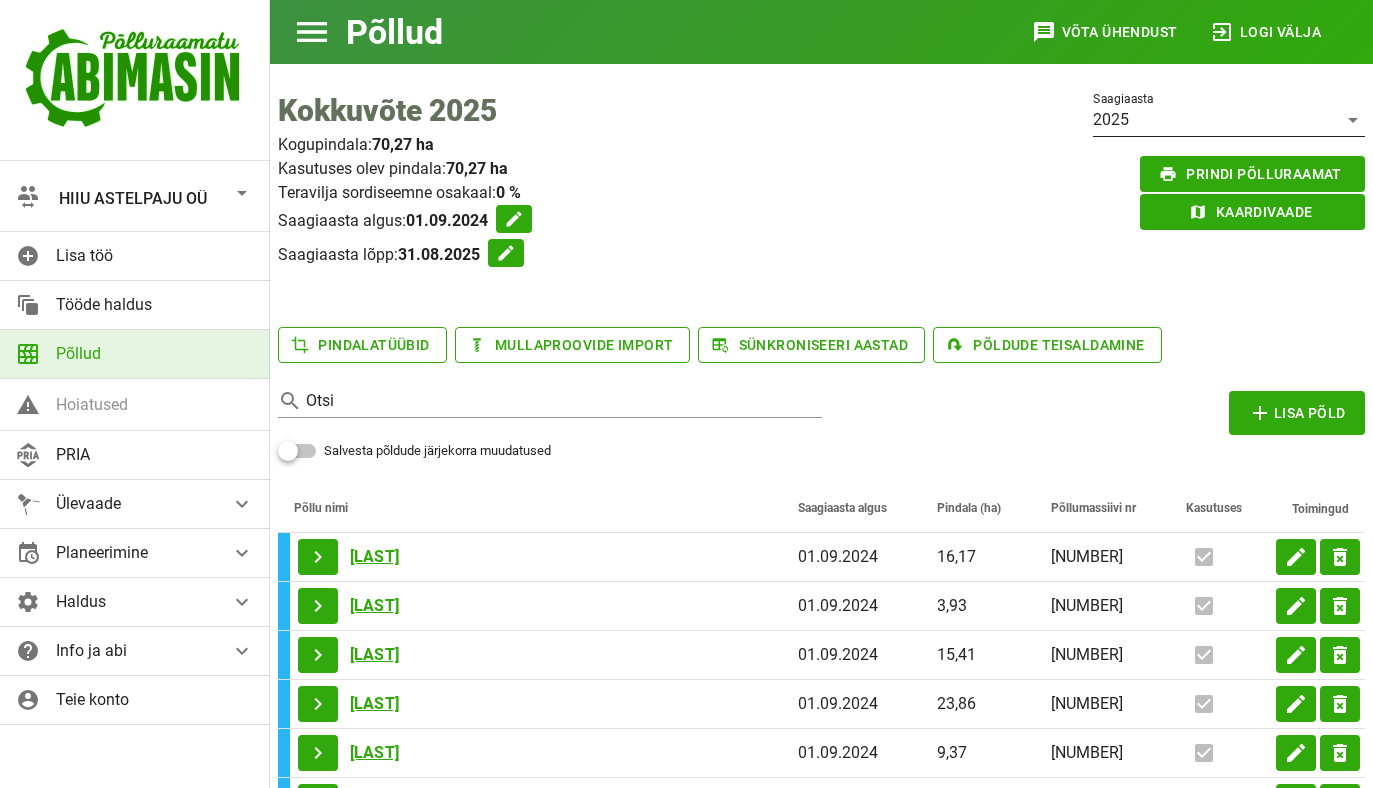 click on "2025" at bounding box center [1215, 120] 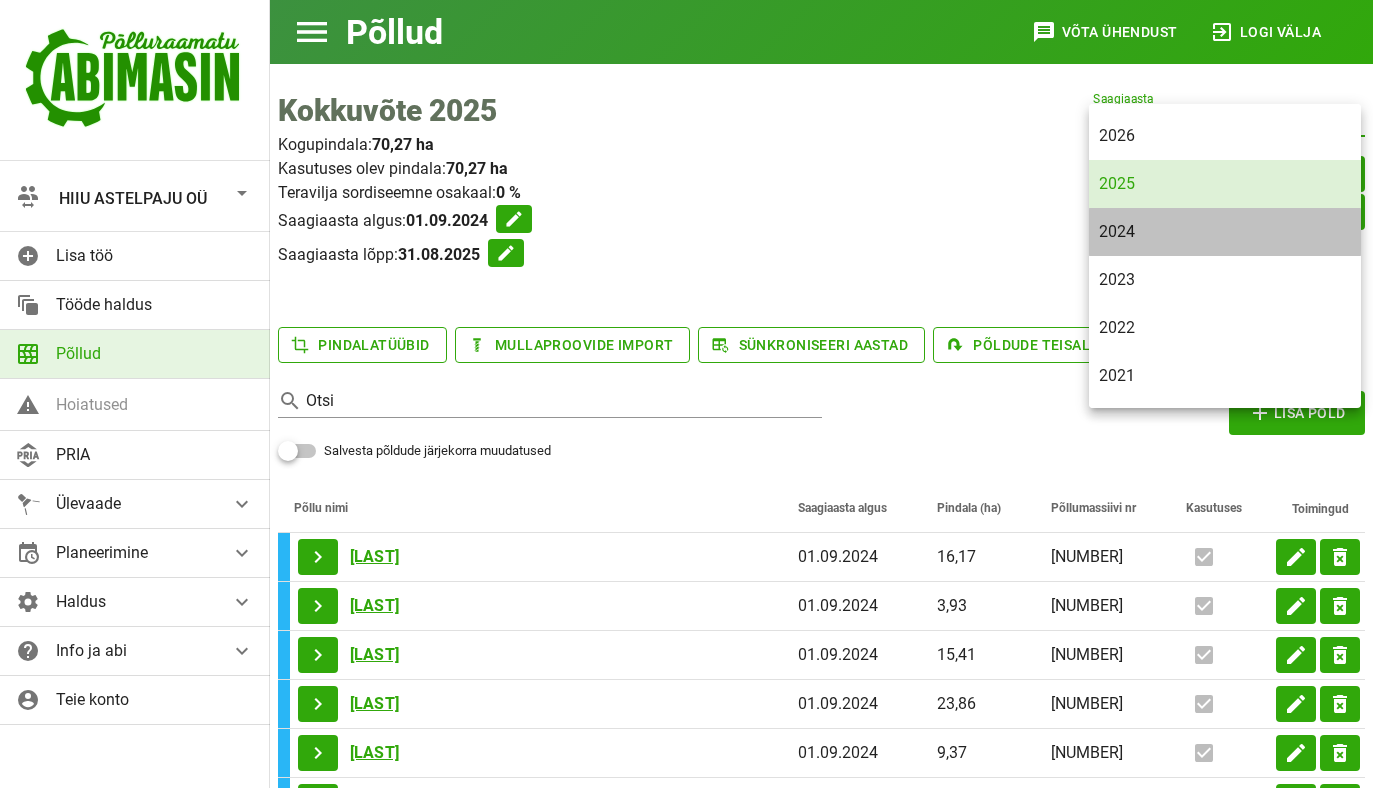 click on "2024" at bounding box center [1225, 231] 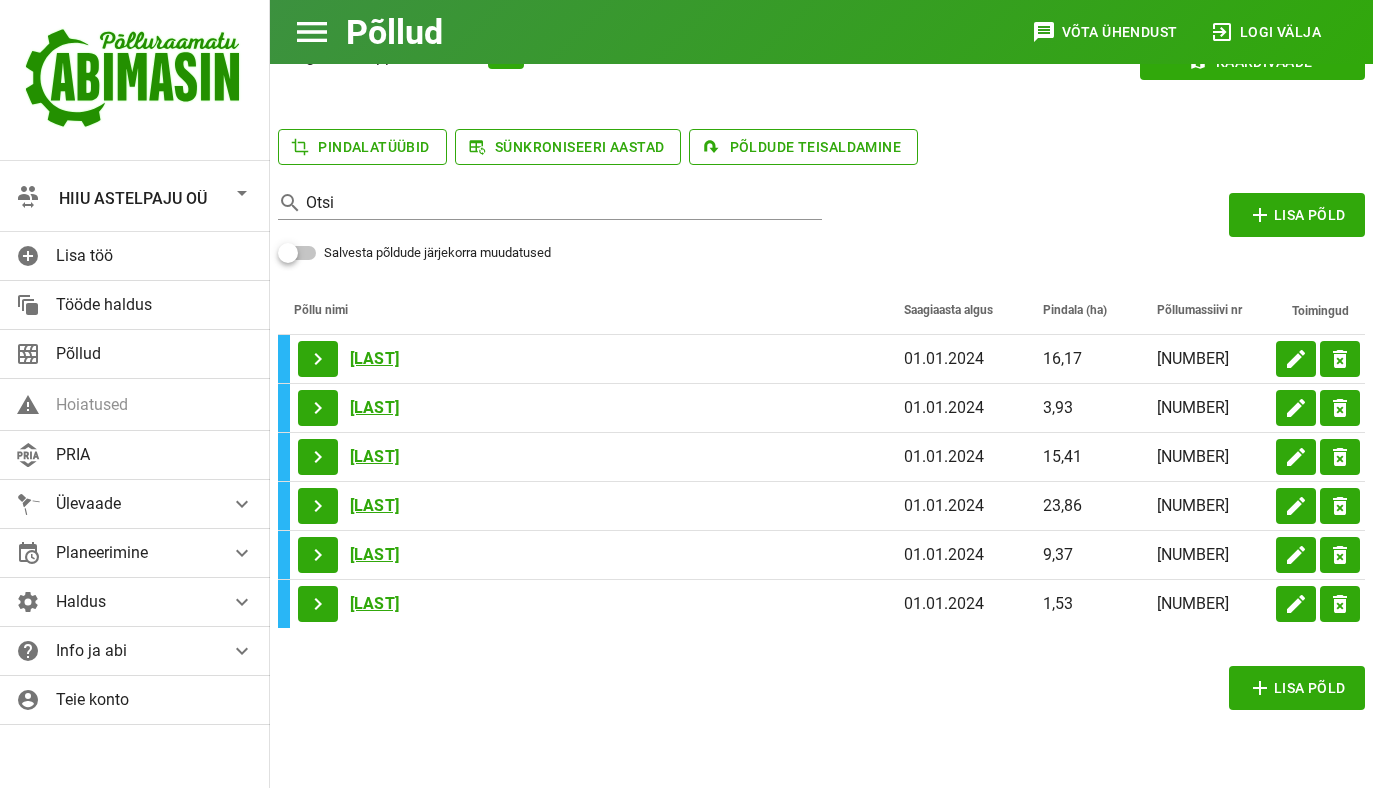 scroll, scrollTop: 0, scrollLeft: 0, axis: both 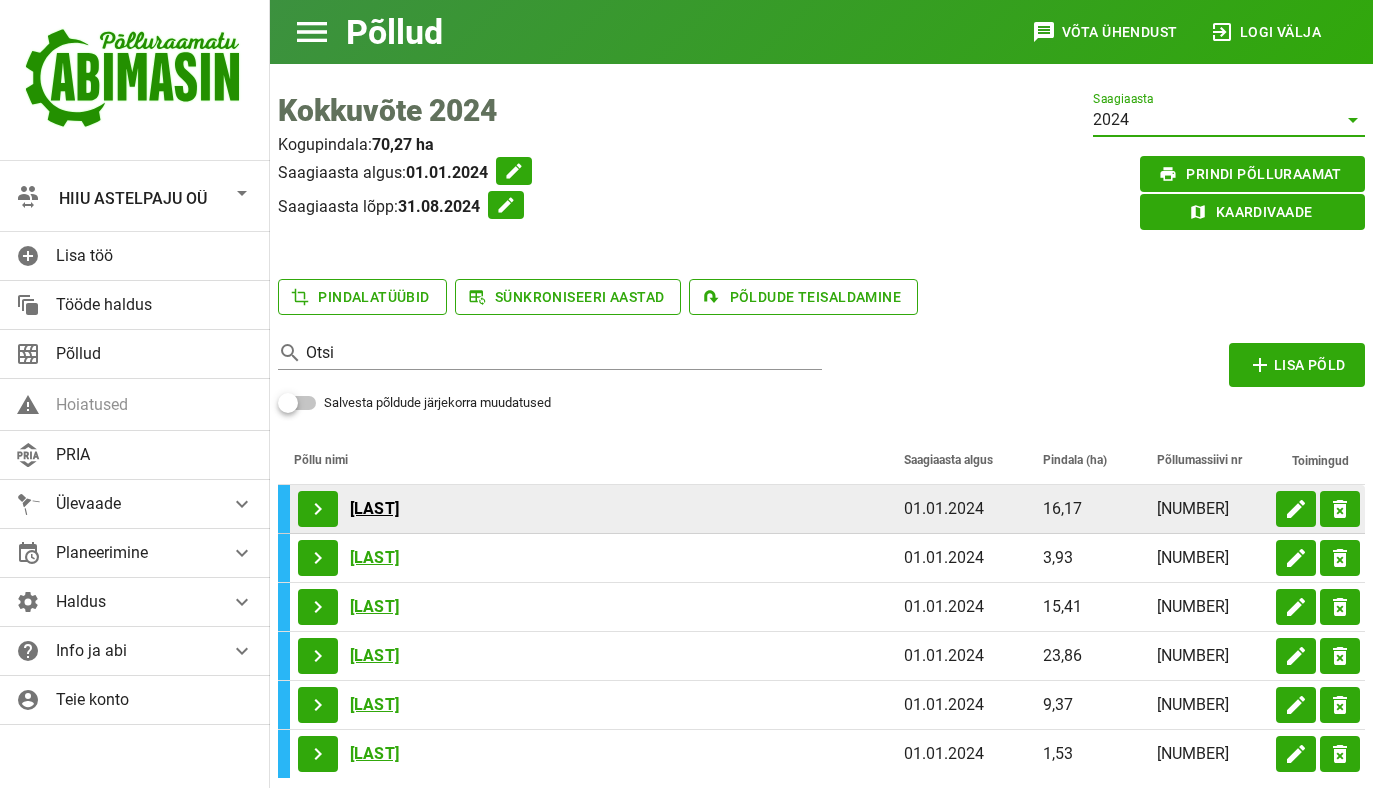 click on "[LAST]" at bounding box center [611, 509] 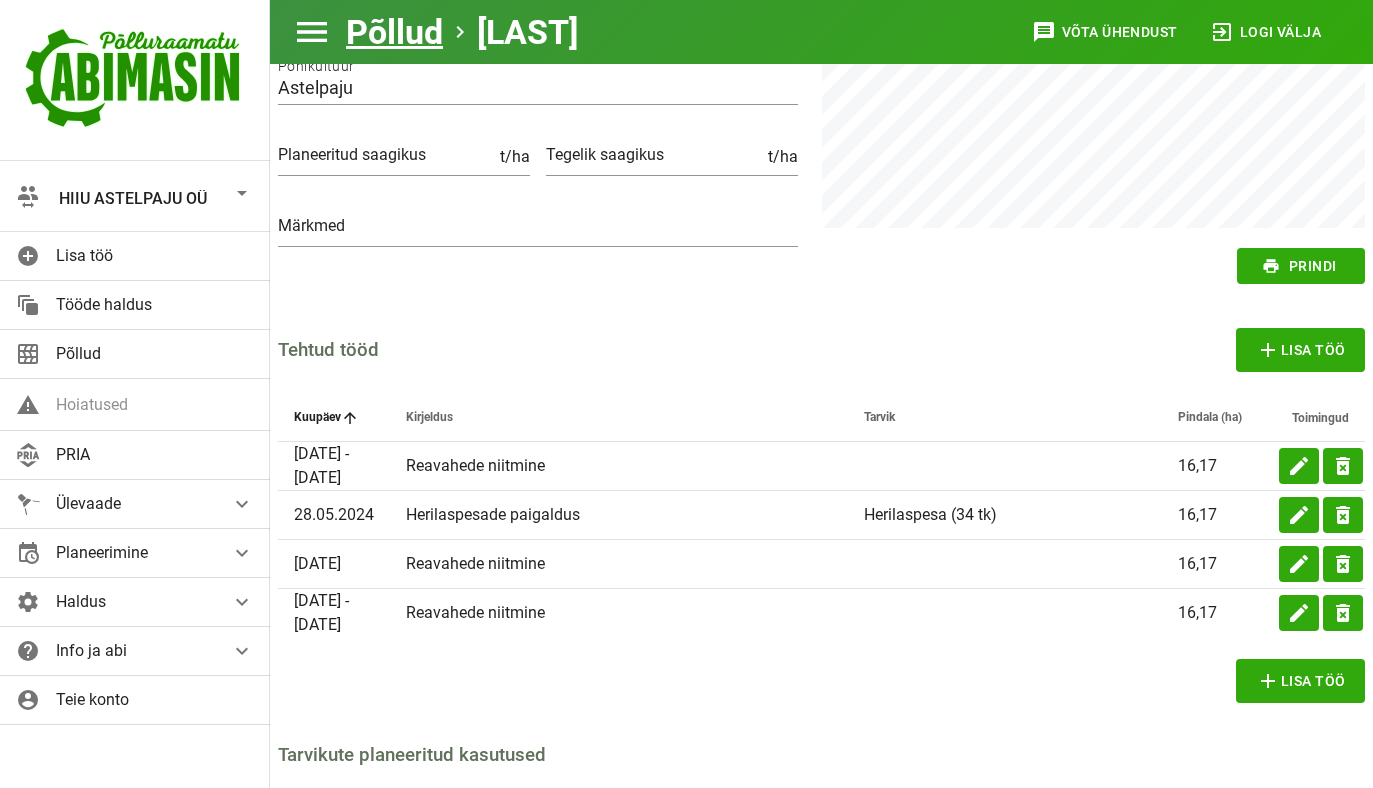 scroll, scrollTop: 118, scrollLeft: 0, axis: vertical 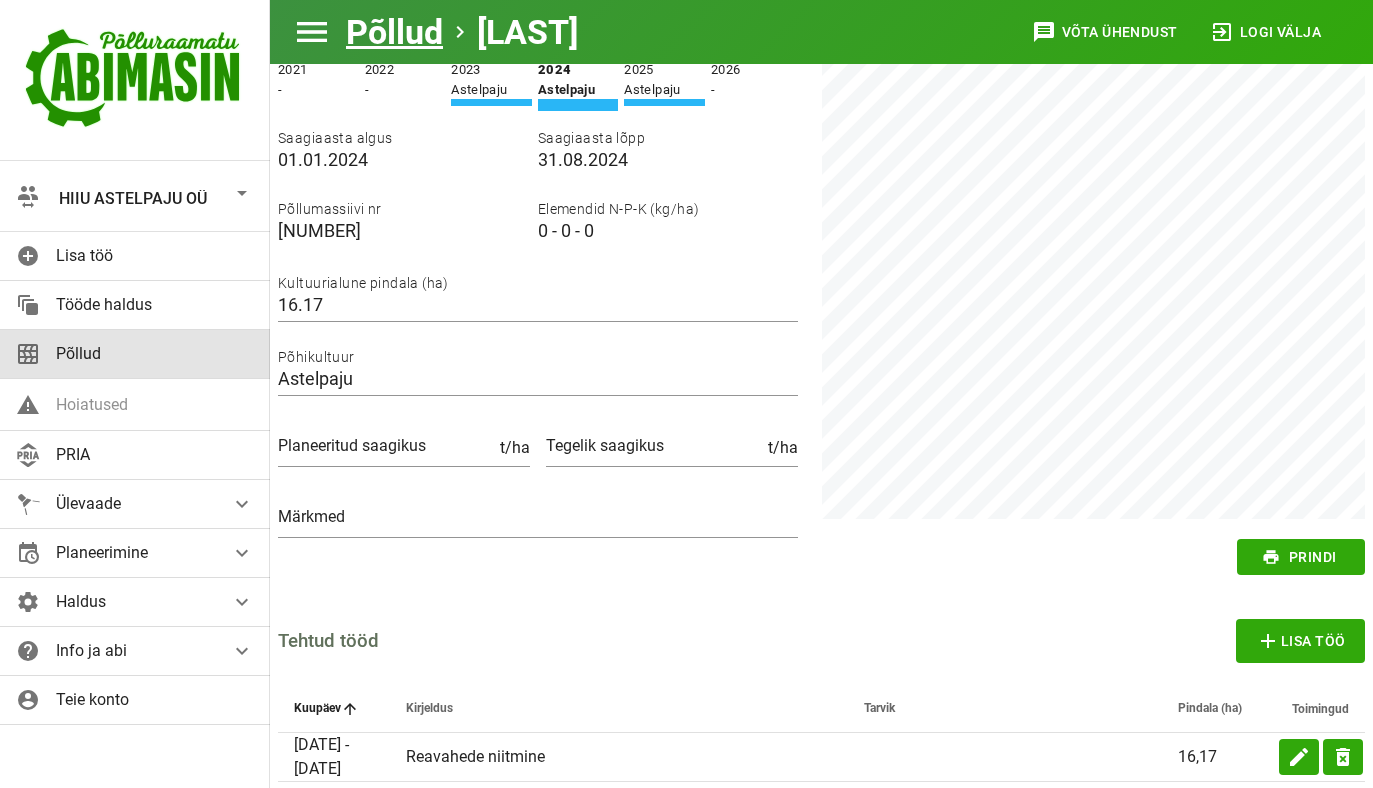 click on "Põllud" at bounding box center [155, 353] 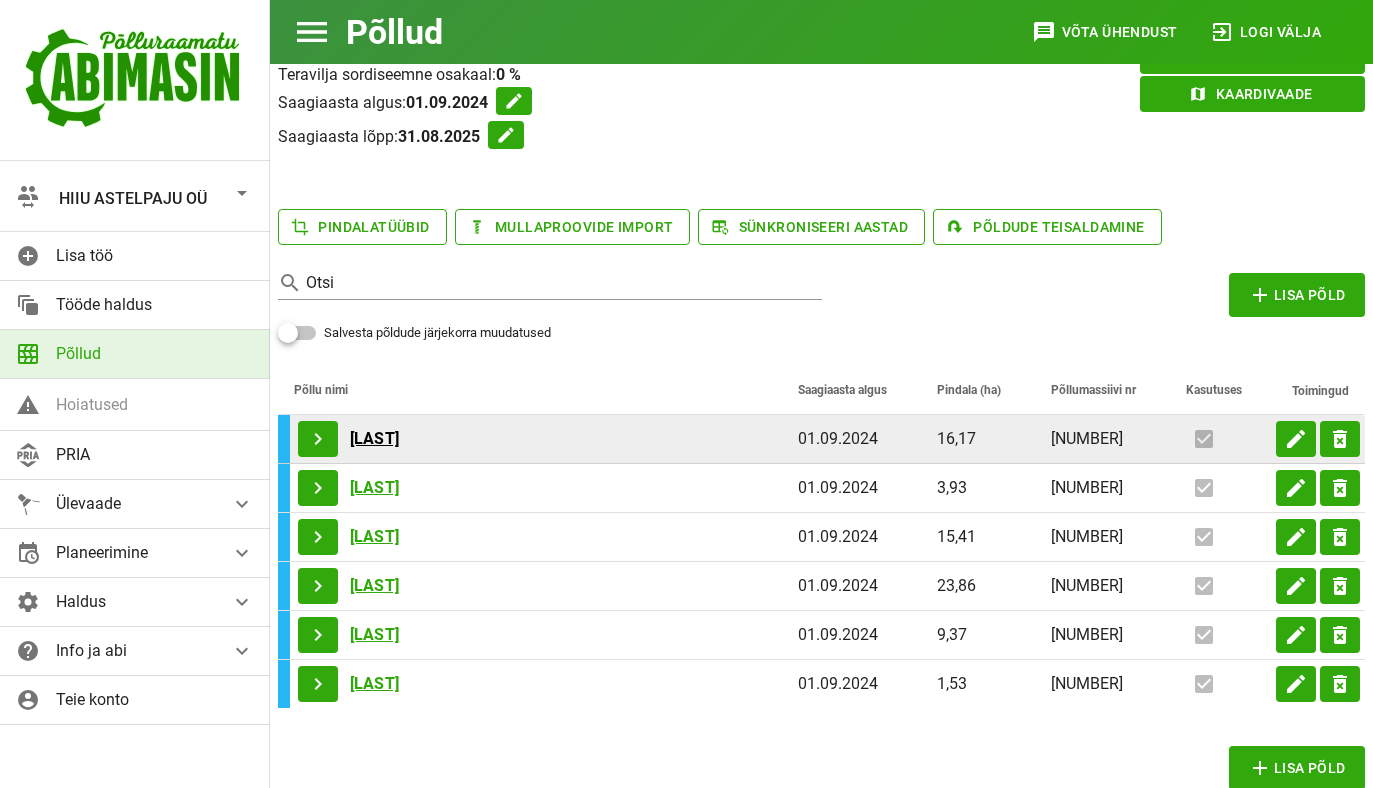 click on "keyboard_arrow_right Jõõbe" at bounding box center [522, 439] 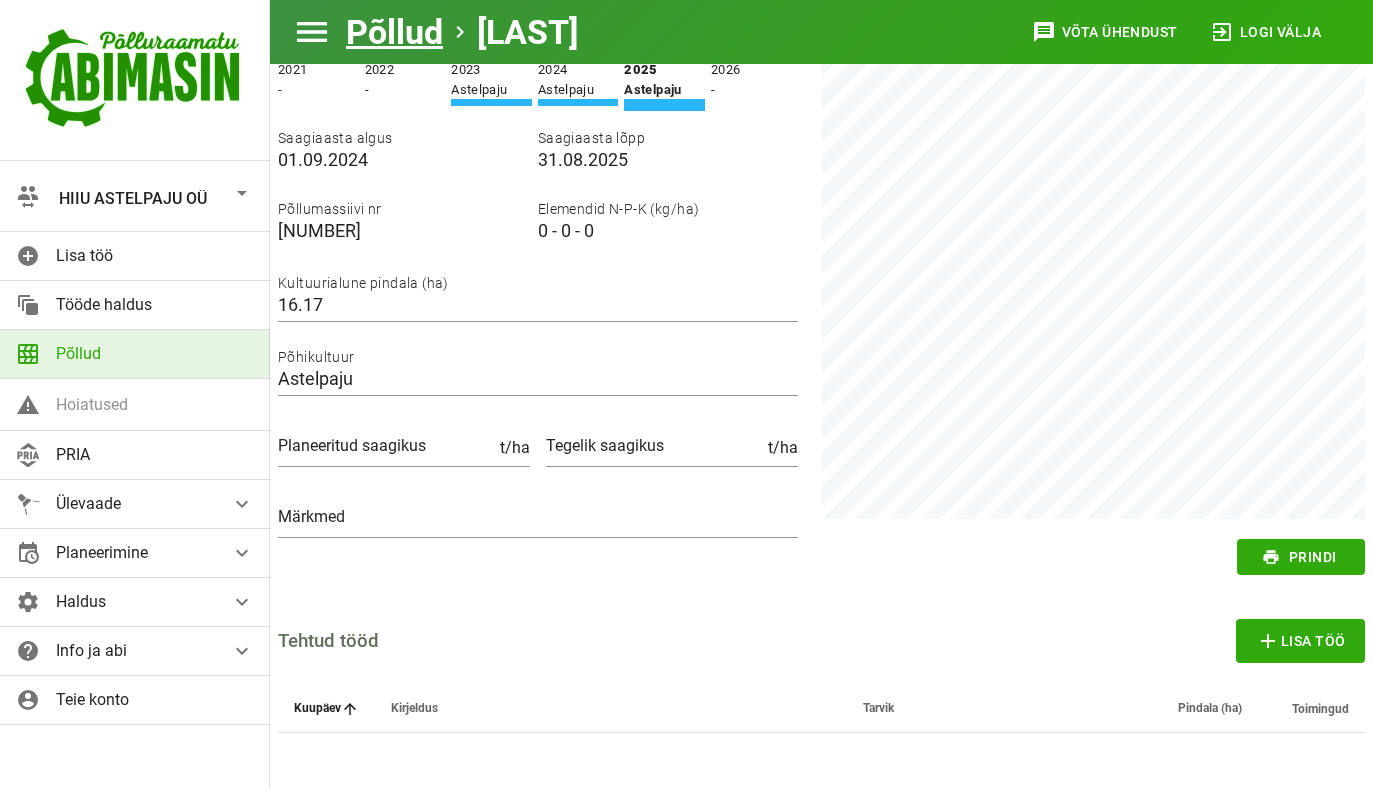 scroll, scrollTop: 0, scrollLeft: 0, axis: both 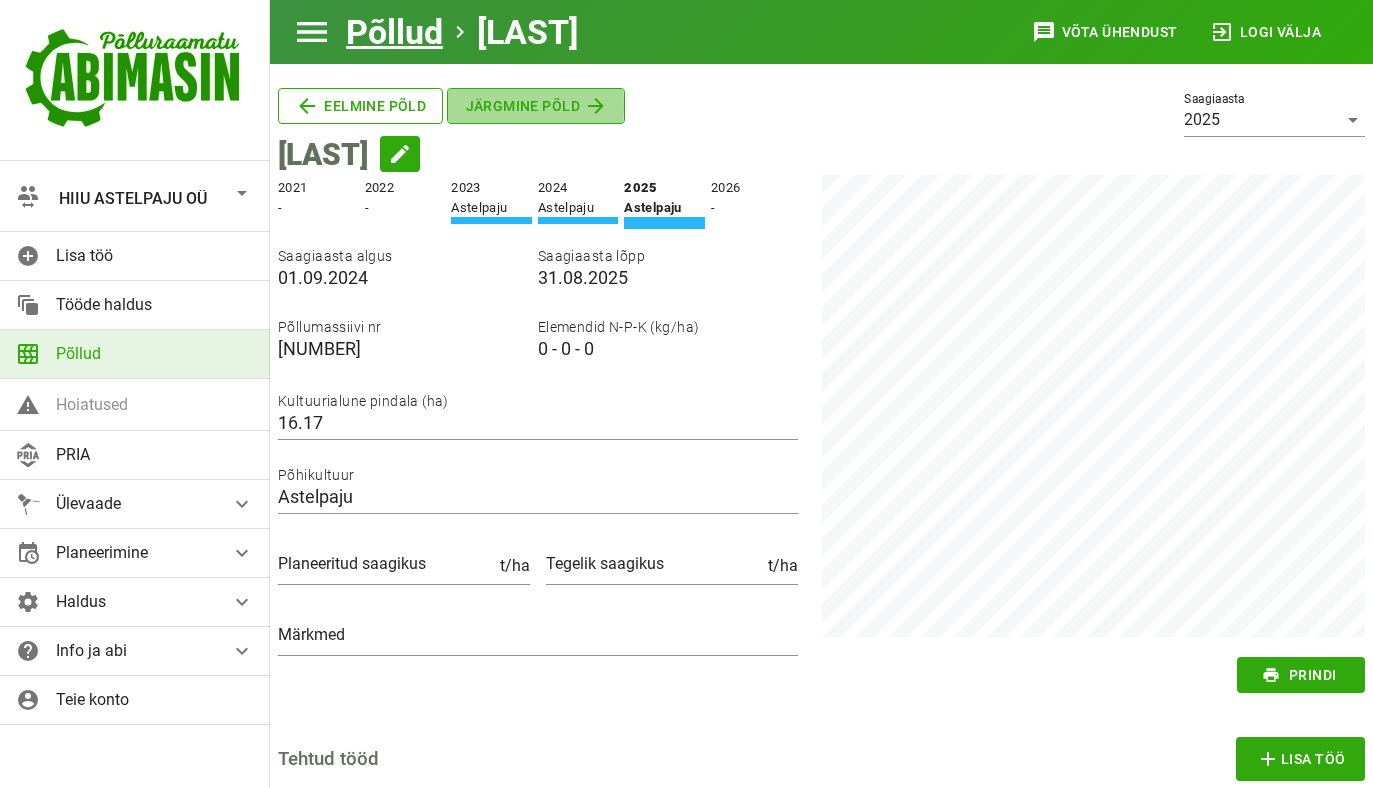 click on "Järgmine põld" at bounding box center (360, 106) 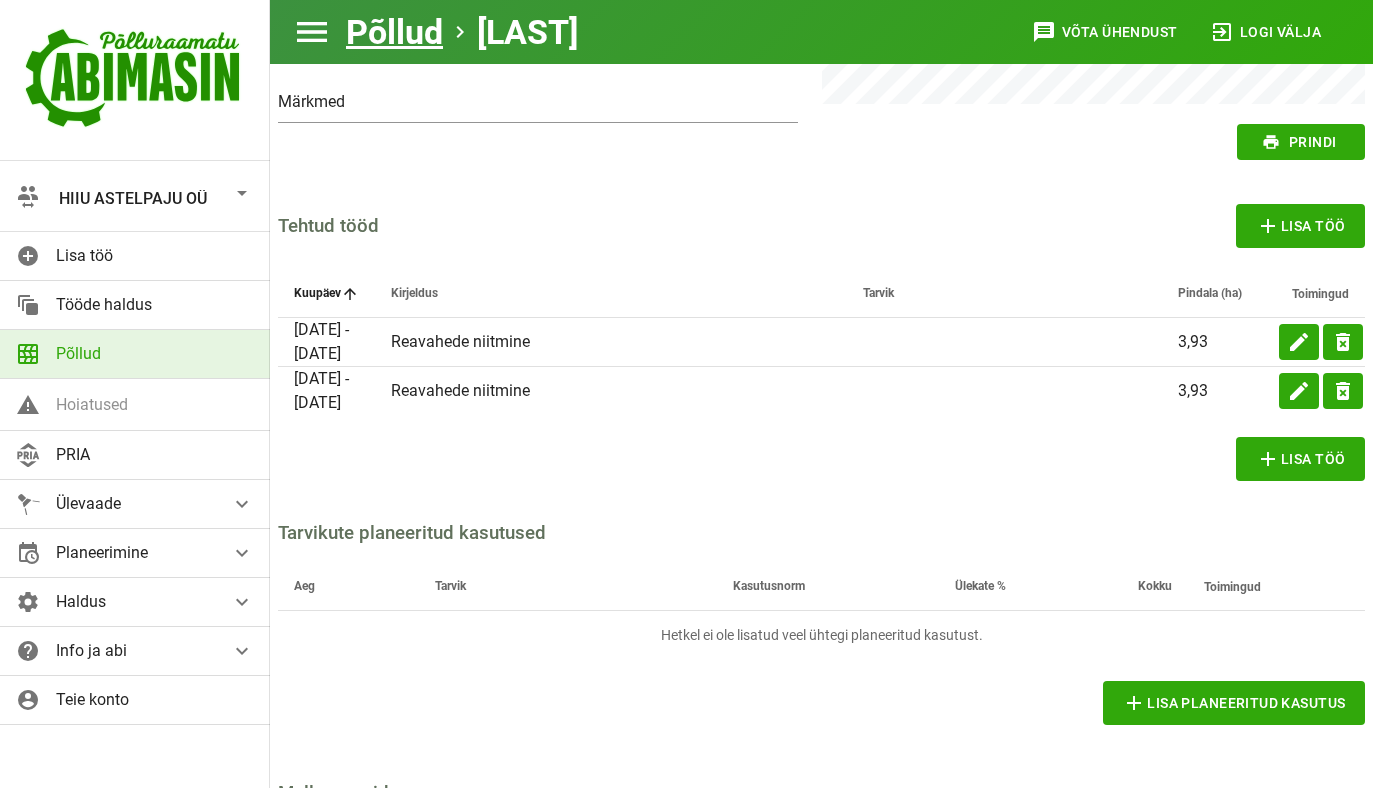 scroll, scrollTop: 0, scrollLeft: 0, axis: both 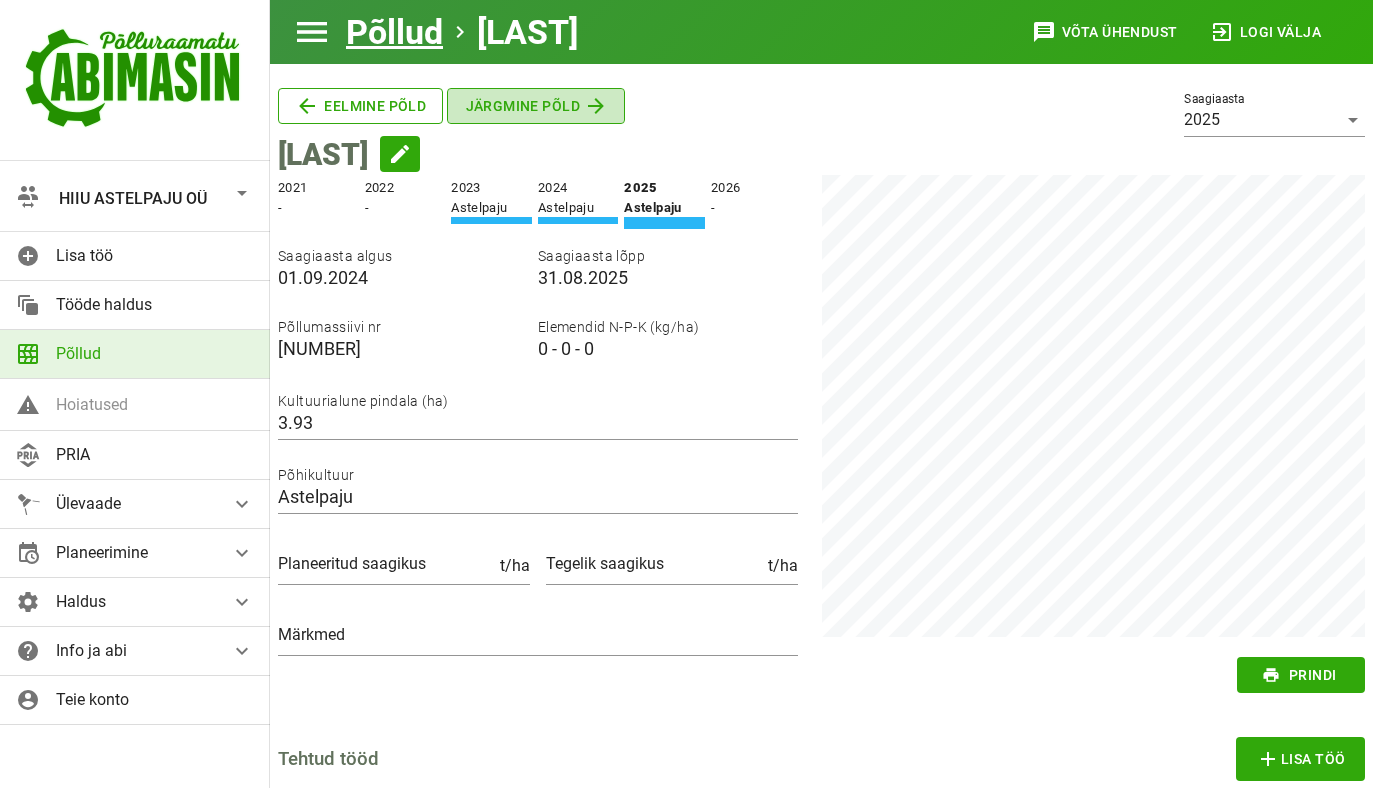 click on "Järgmine põld" at bounding box center [536, 106] 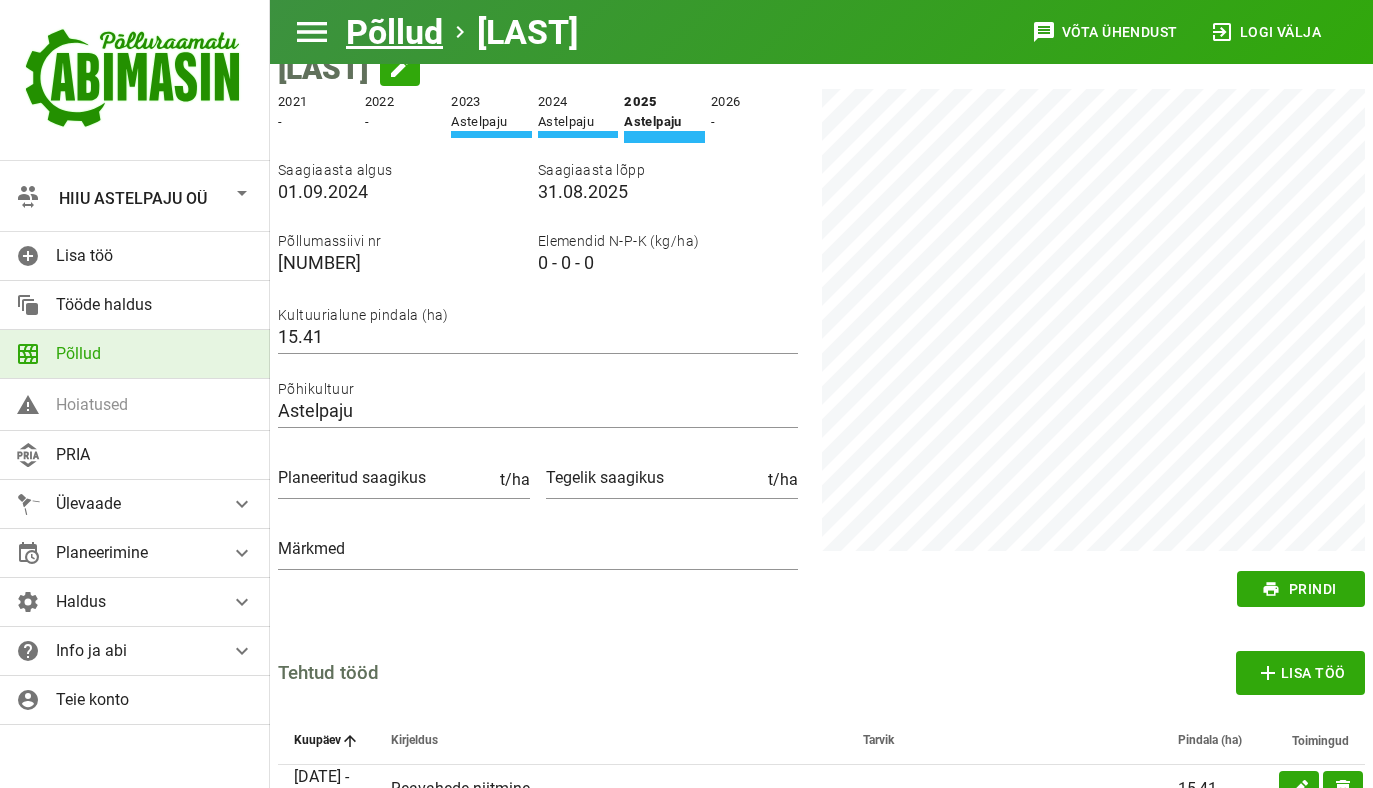 scroll, scrollTop: 0, scrollLeft: 0, axis: both 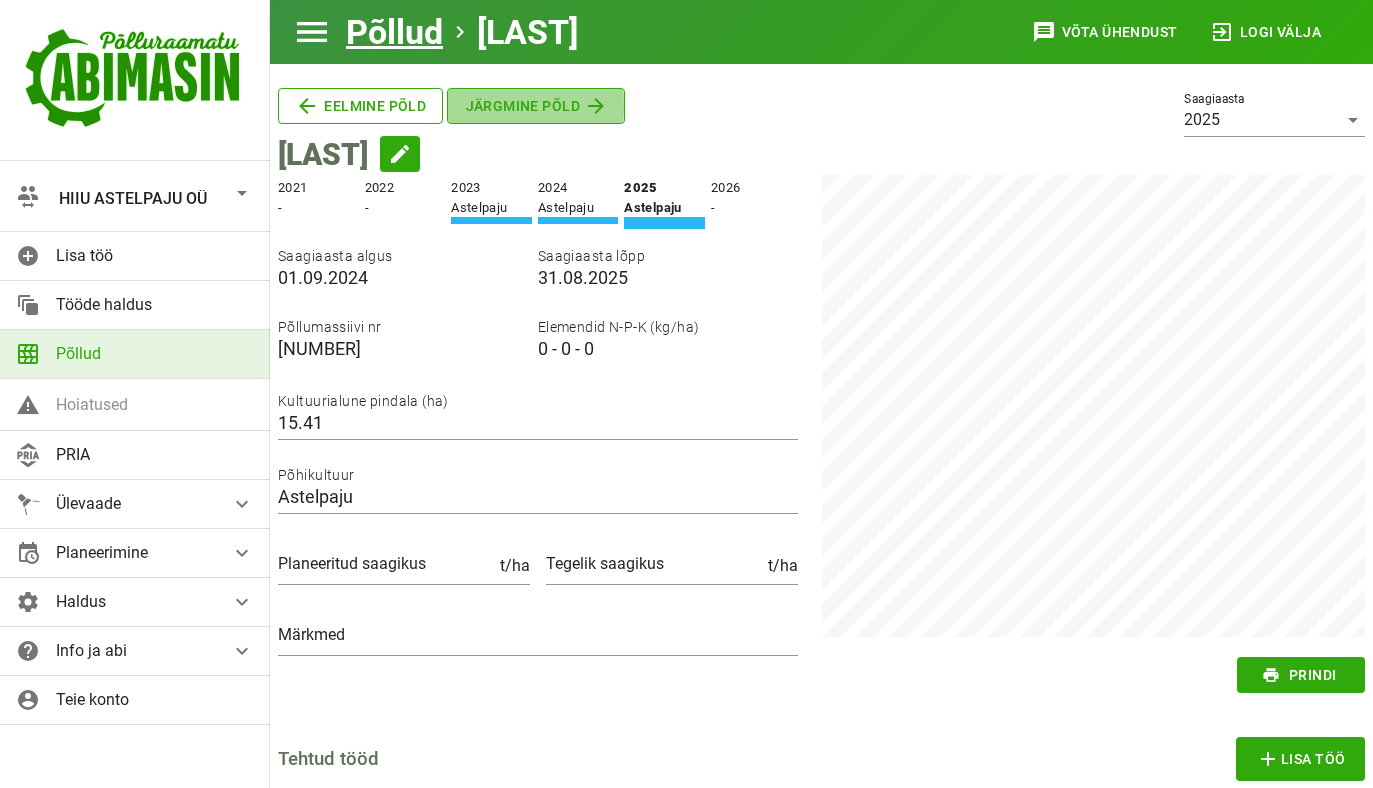 click on "Järgmine põld" at bounding box center (360, 106) 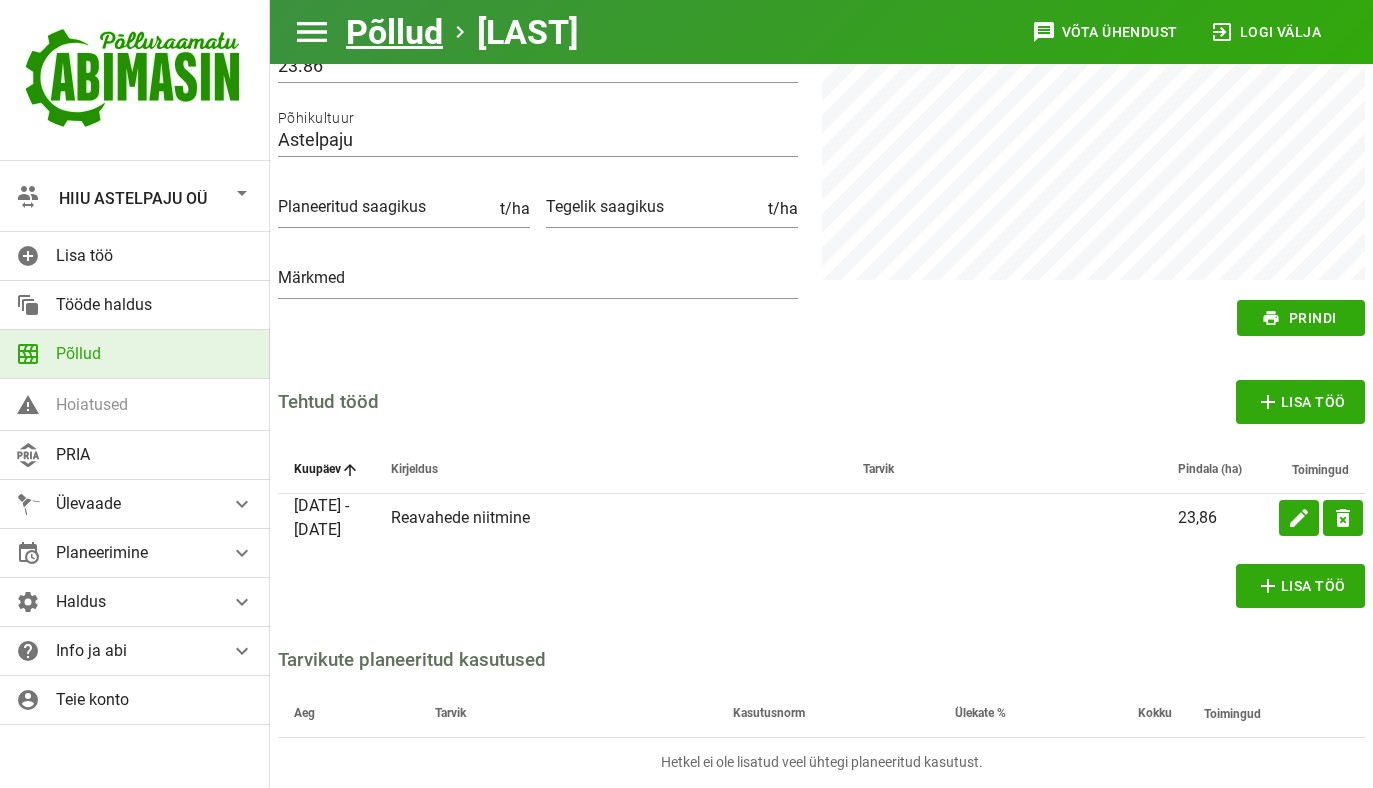 scroll, scrollTop: 0, scrollLeft: 0, axis: both 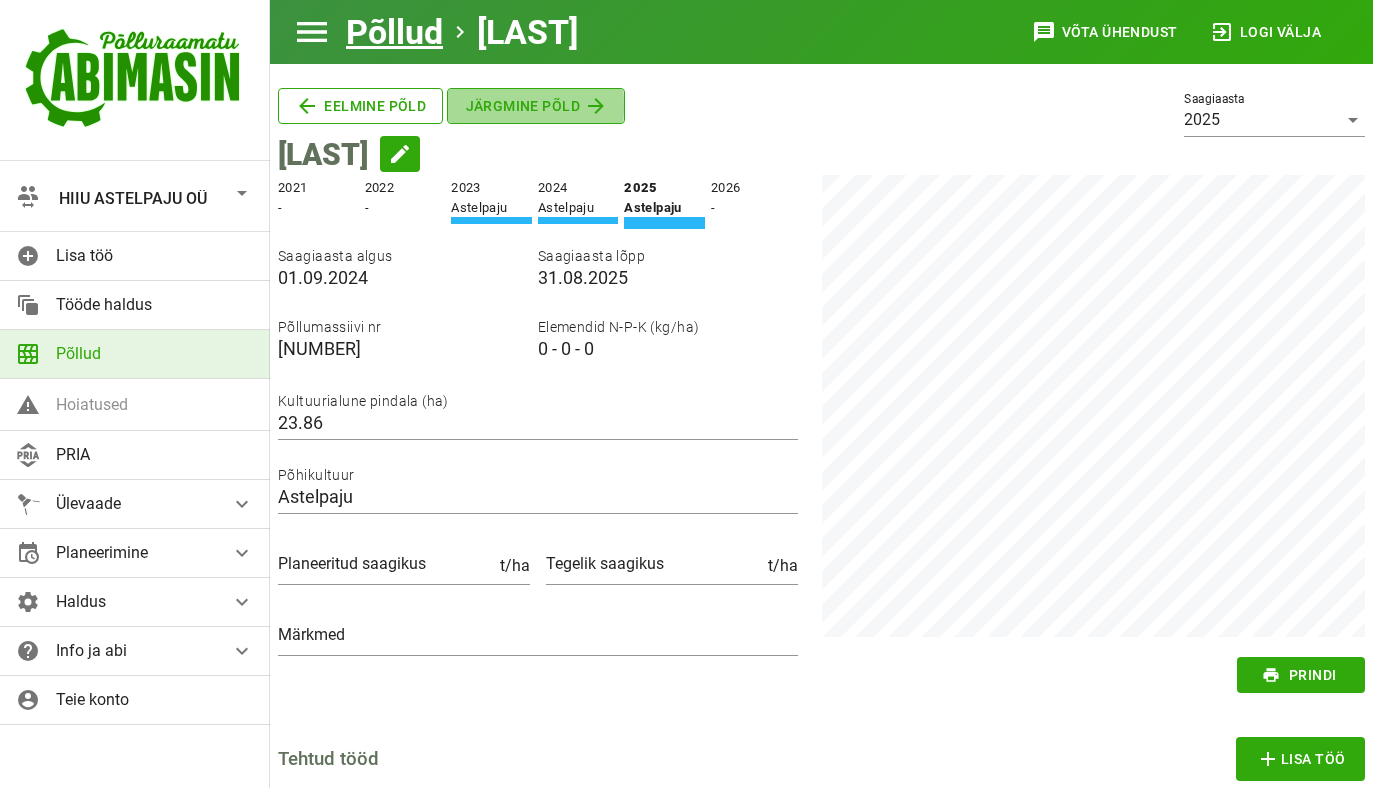 click on "Järgmine põld" at bounding box center (536, 106) 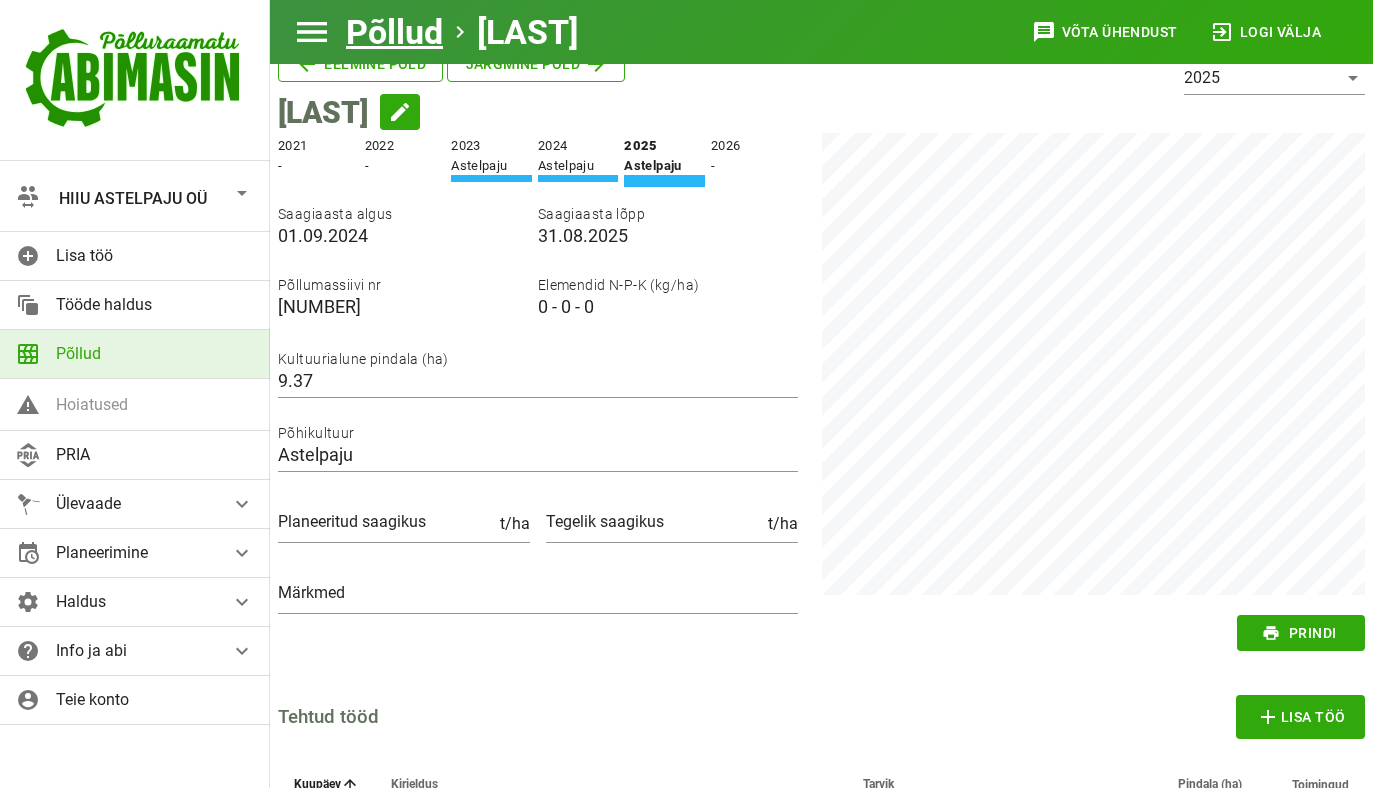 scroll, scrollTop: 0, scrollLeft: 0, axis: both 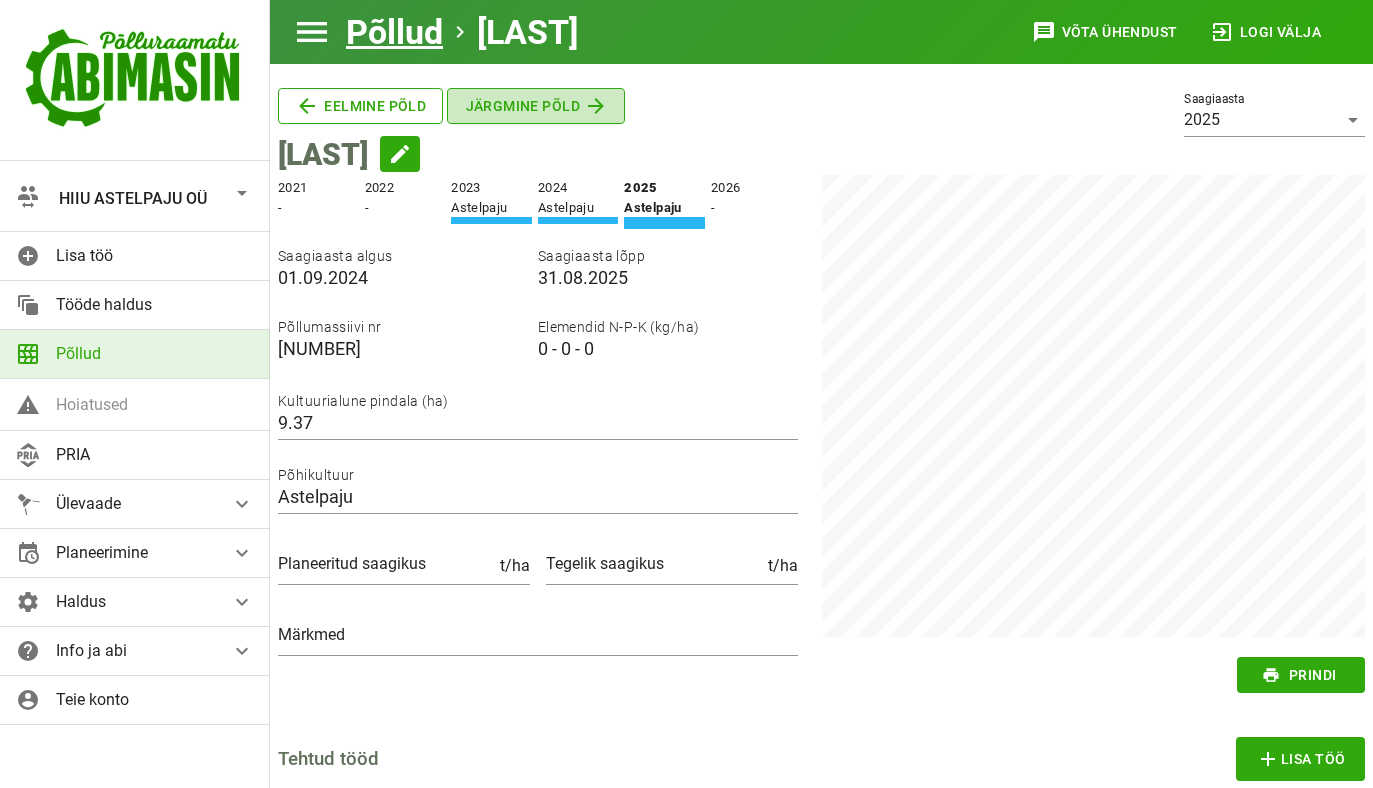 click on "Järgmine põld" at bounding box center [360, 106] 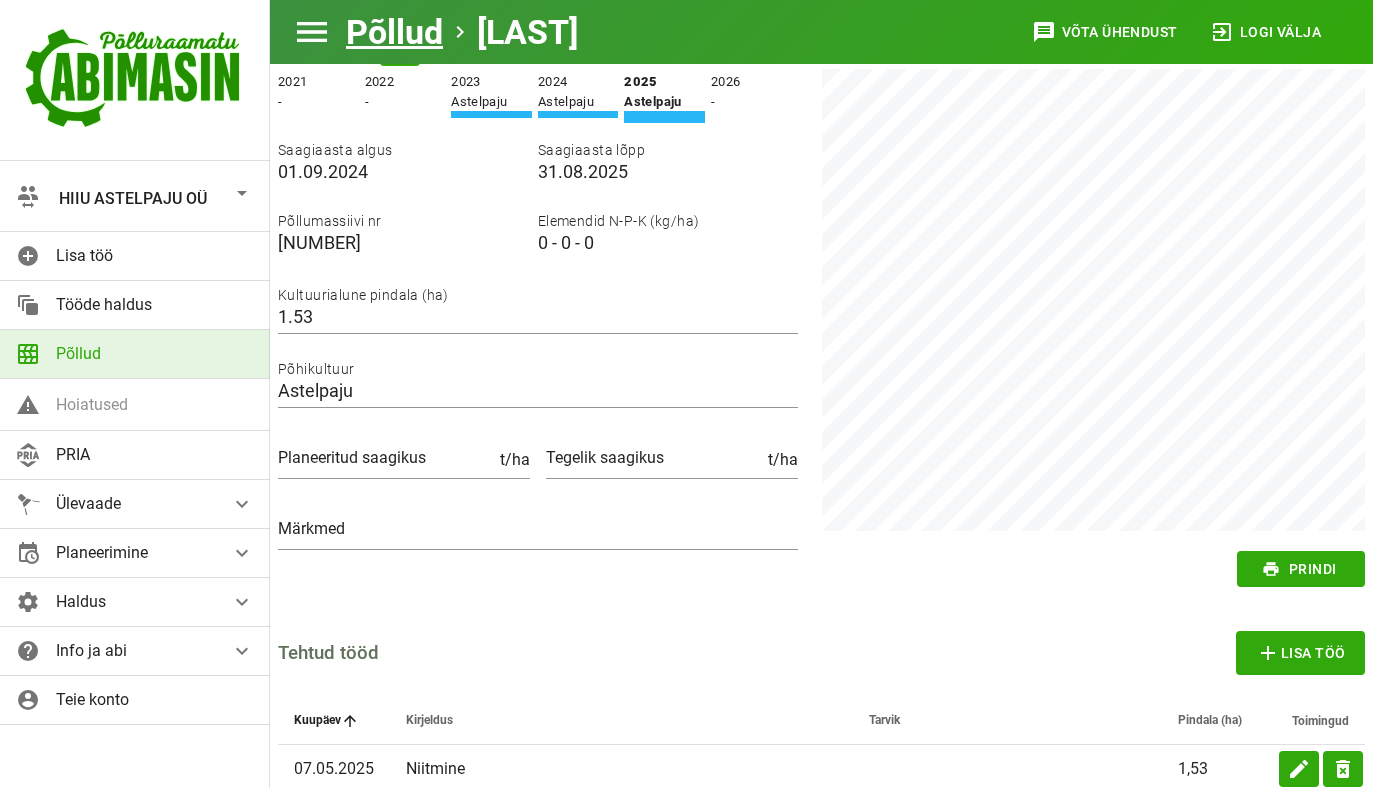 scroll, scrollTop: 0, scrollLeft: 0, axis: both 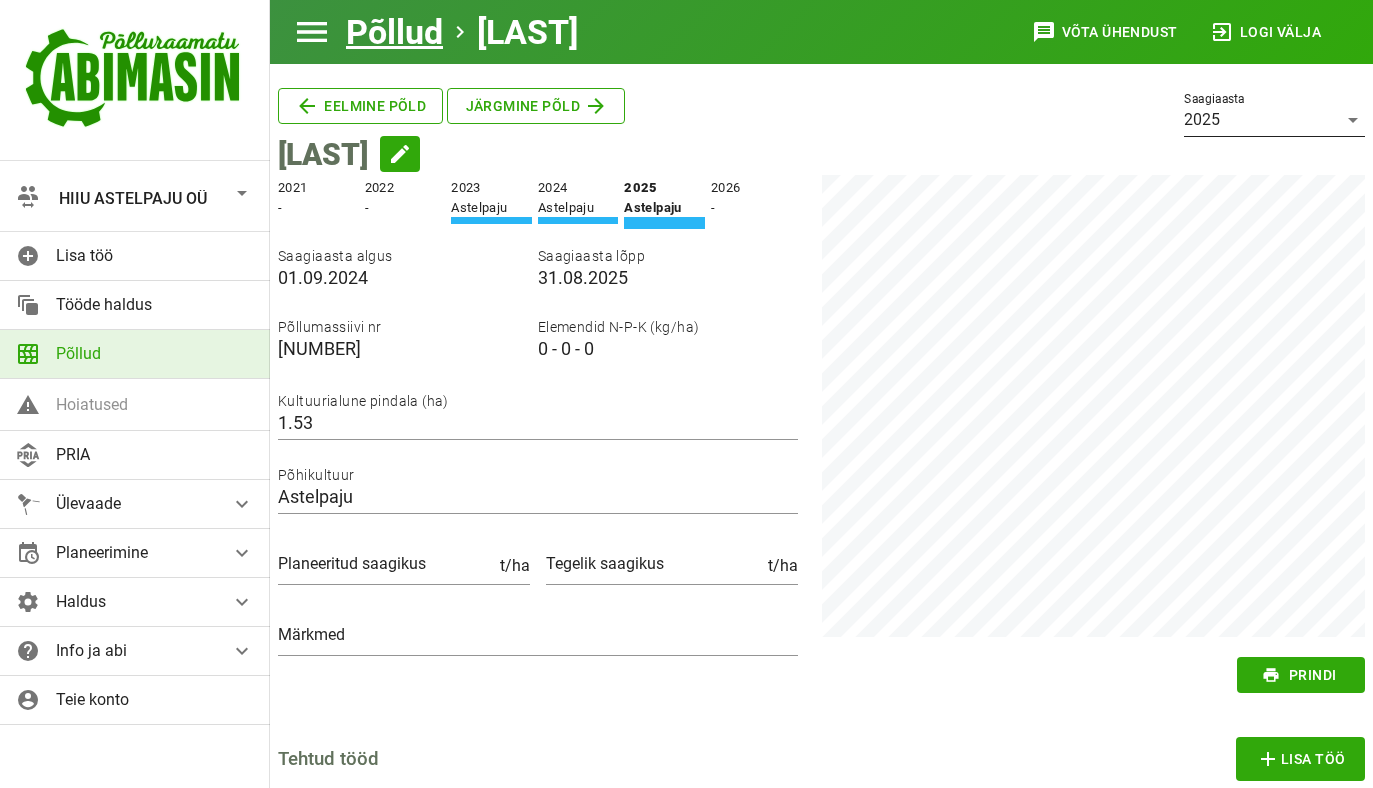 click on "Saagiaasta" at bounding box center [1214, 99] 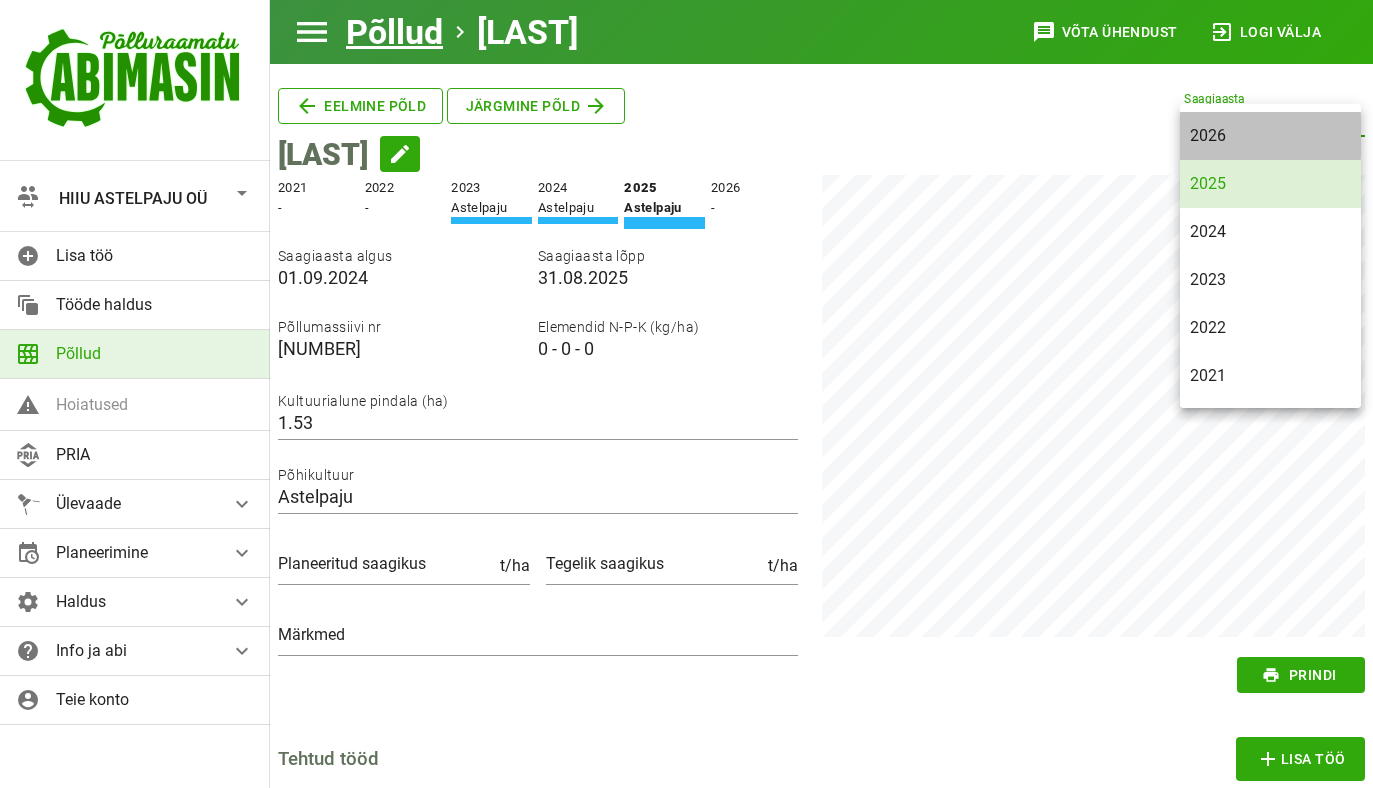 click on "2026" at bounding box center [1270, 135] 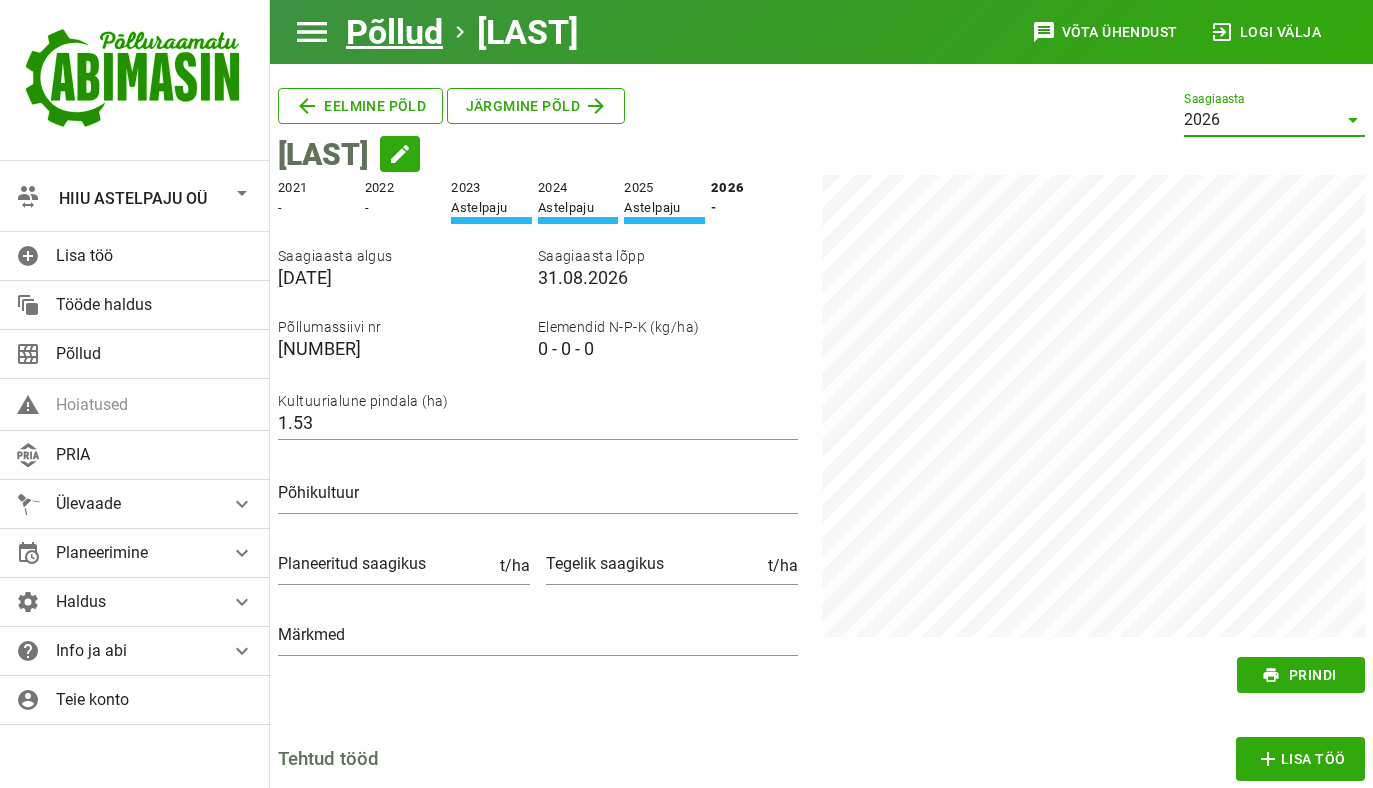click on "2026" at bounding box center (1260, 120) 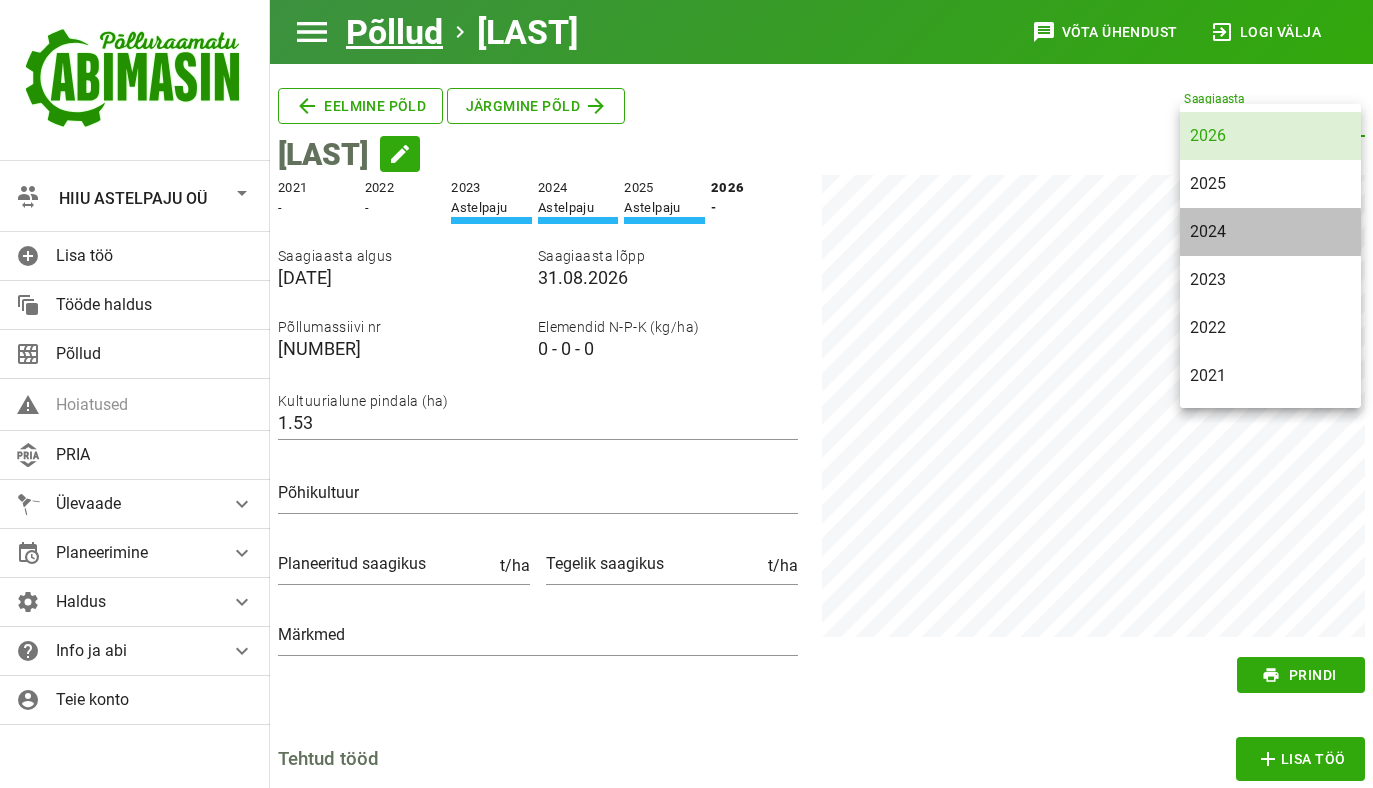 click on "2024" at bounding box center (1270, 231) 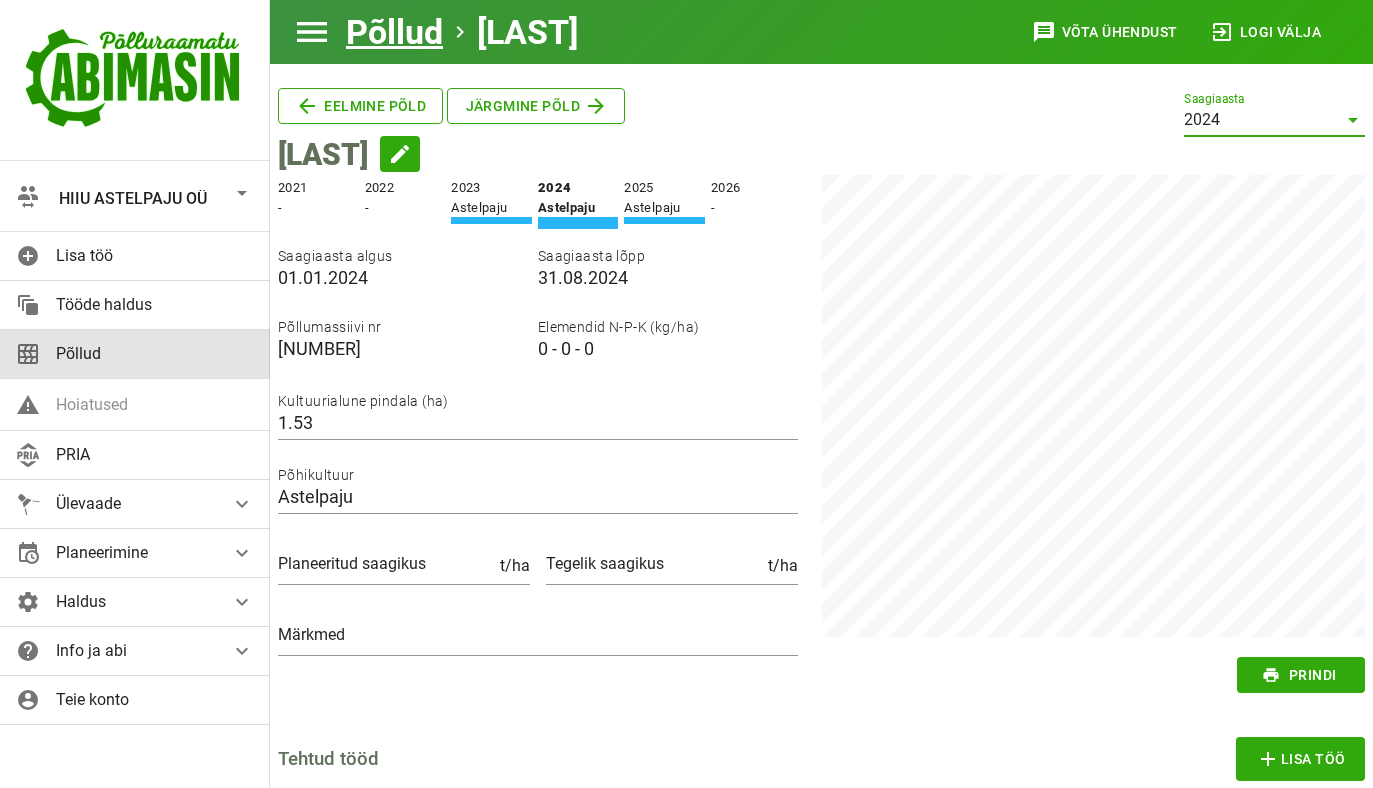 click on "Põllud" at bounding box center [155, 353] 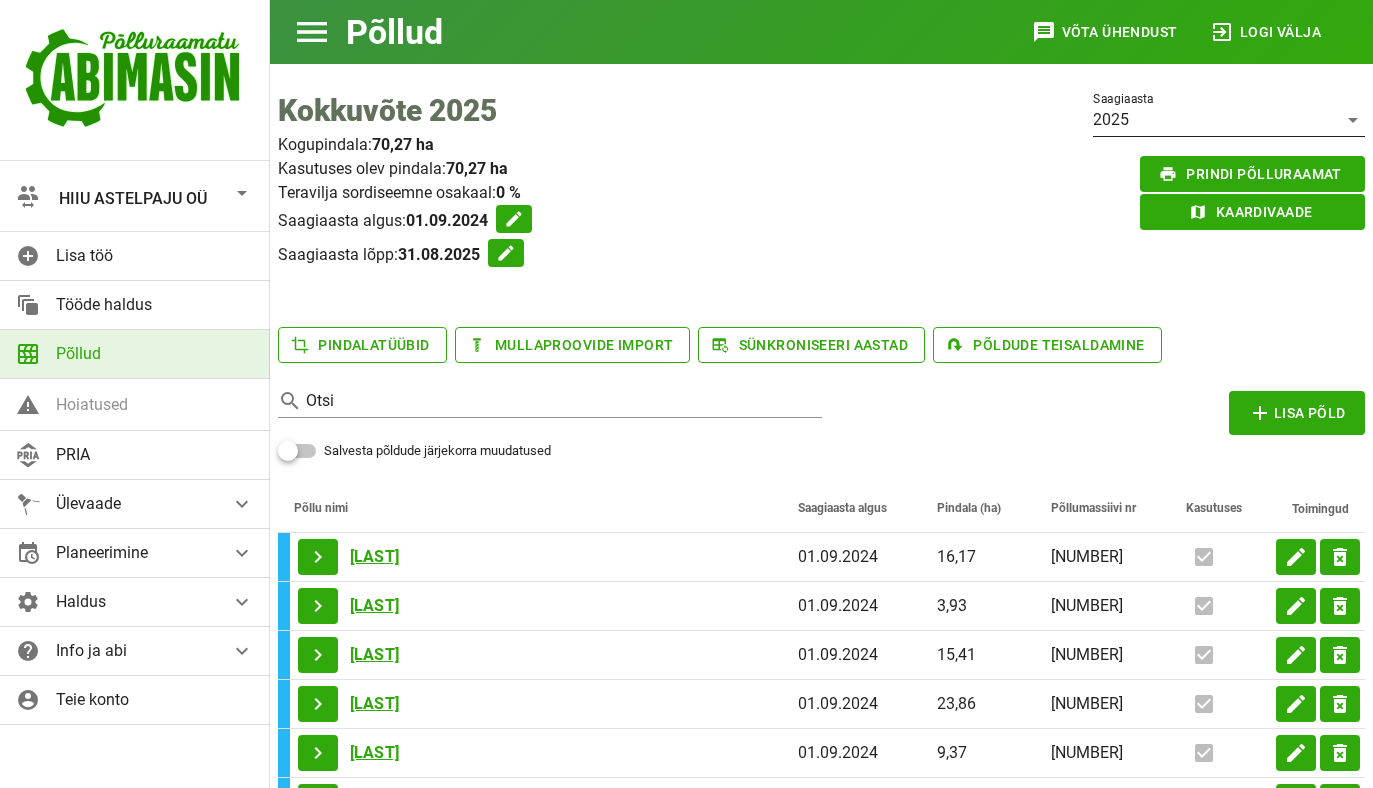 click on "2025" at bounding box center [1215, 120] 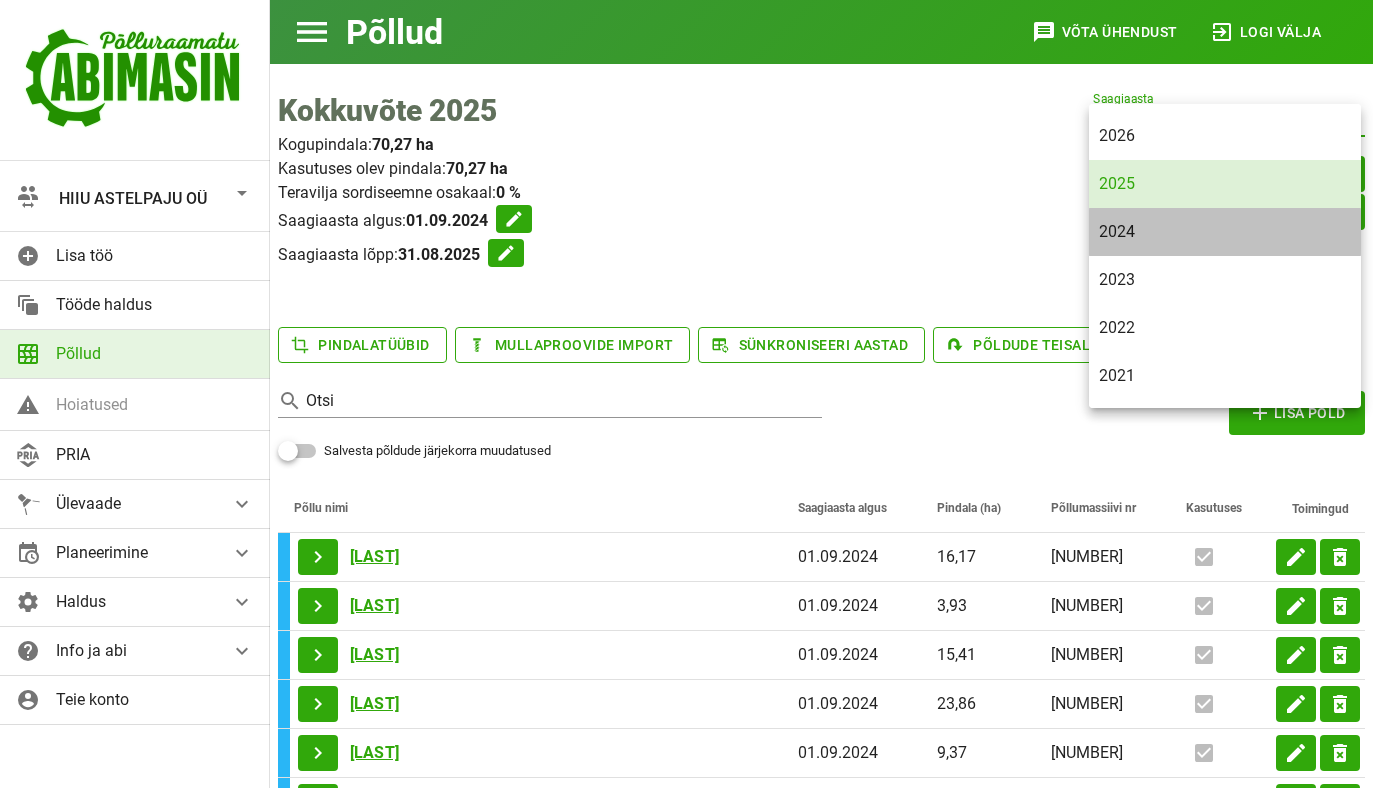 click on "2024" at bounding box center [1225, 231] 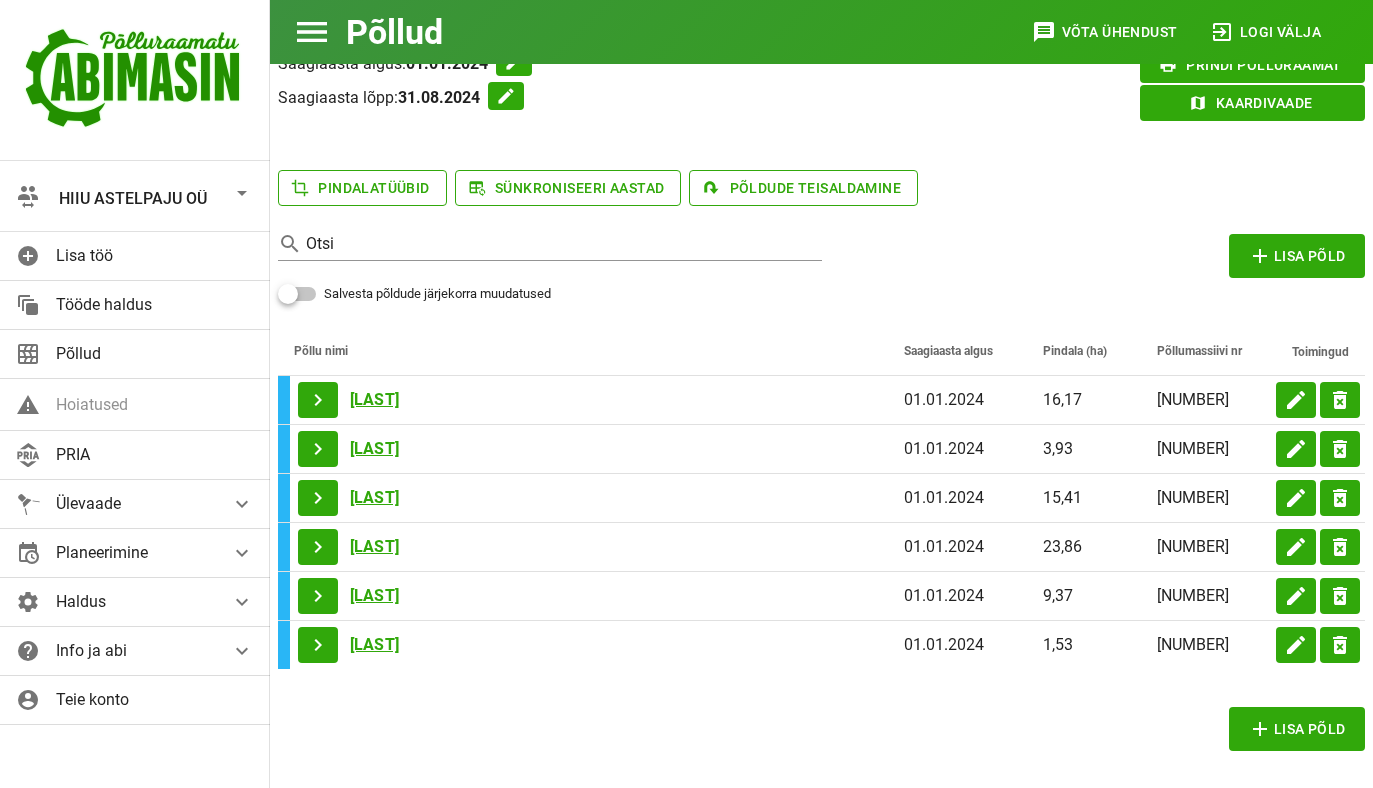 scroll, scrollTop: 150, scrollLeft: 0, axis: vertical 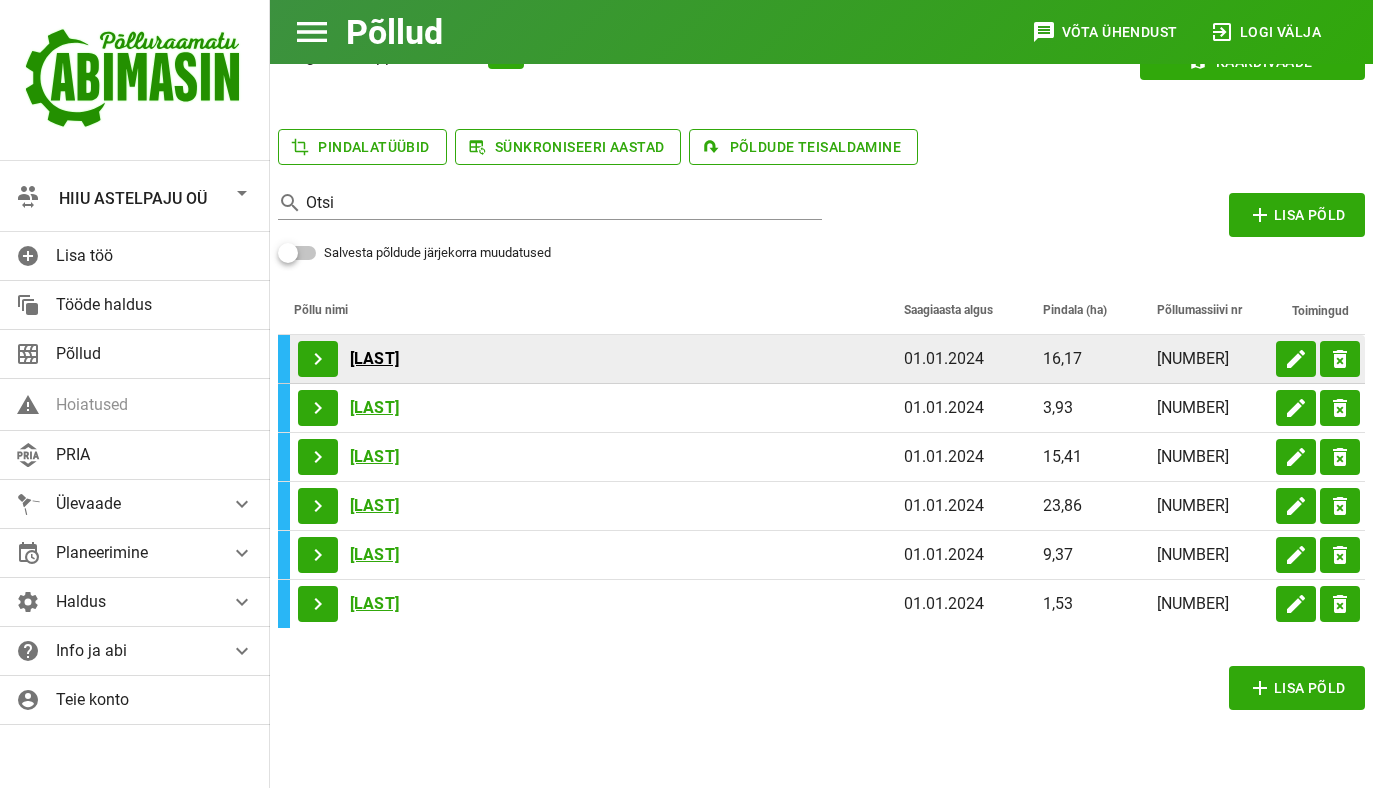 click on "[LAST]" at bounding box center [374, 359] 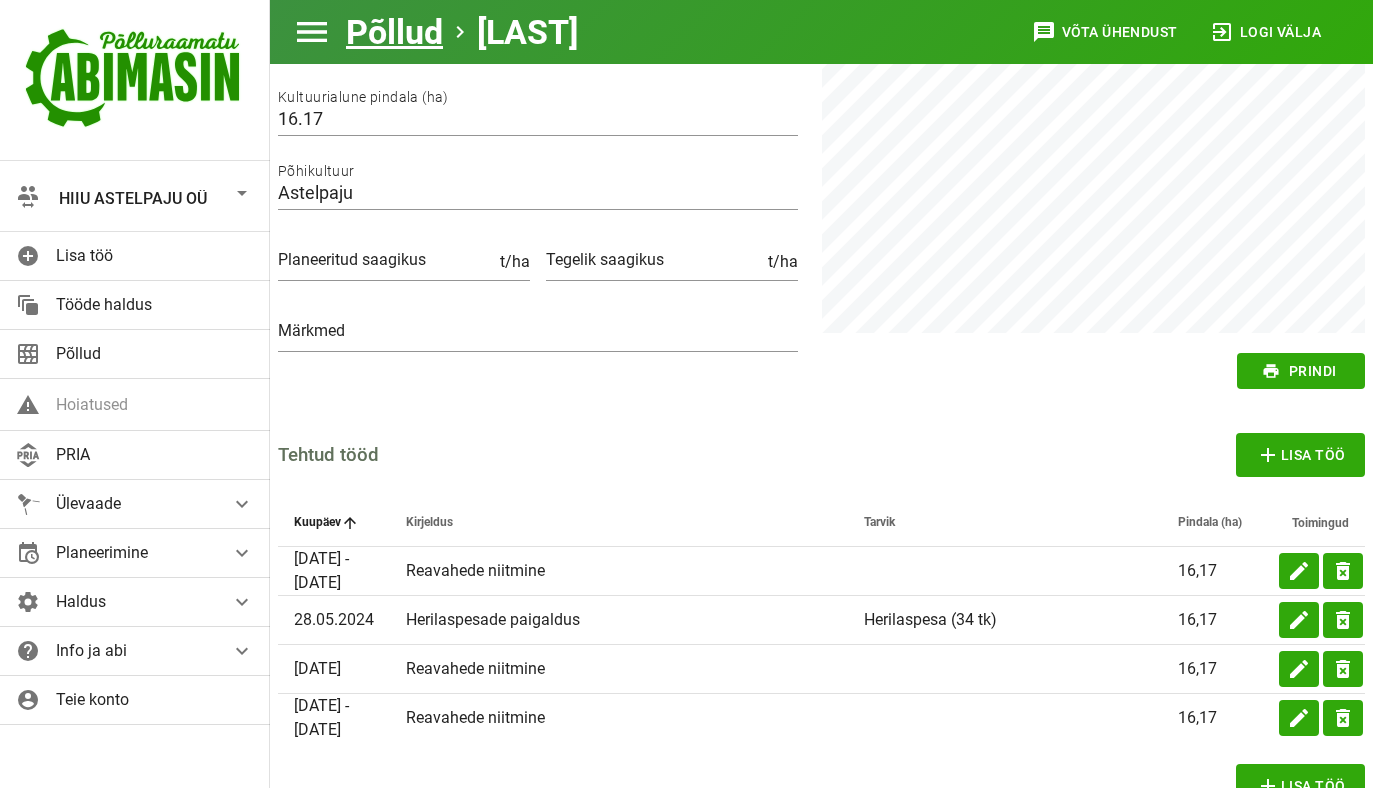 scroll, scrollTop: 0, scrollLeft: 0, axis: both 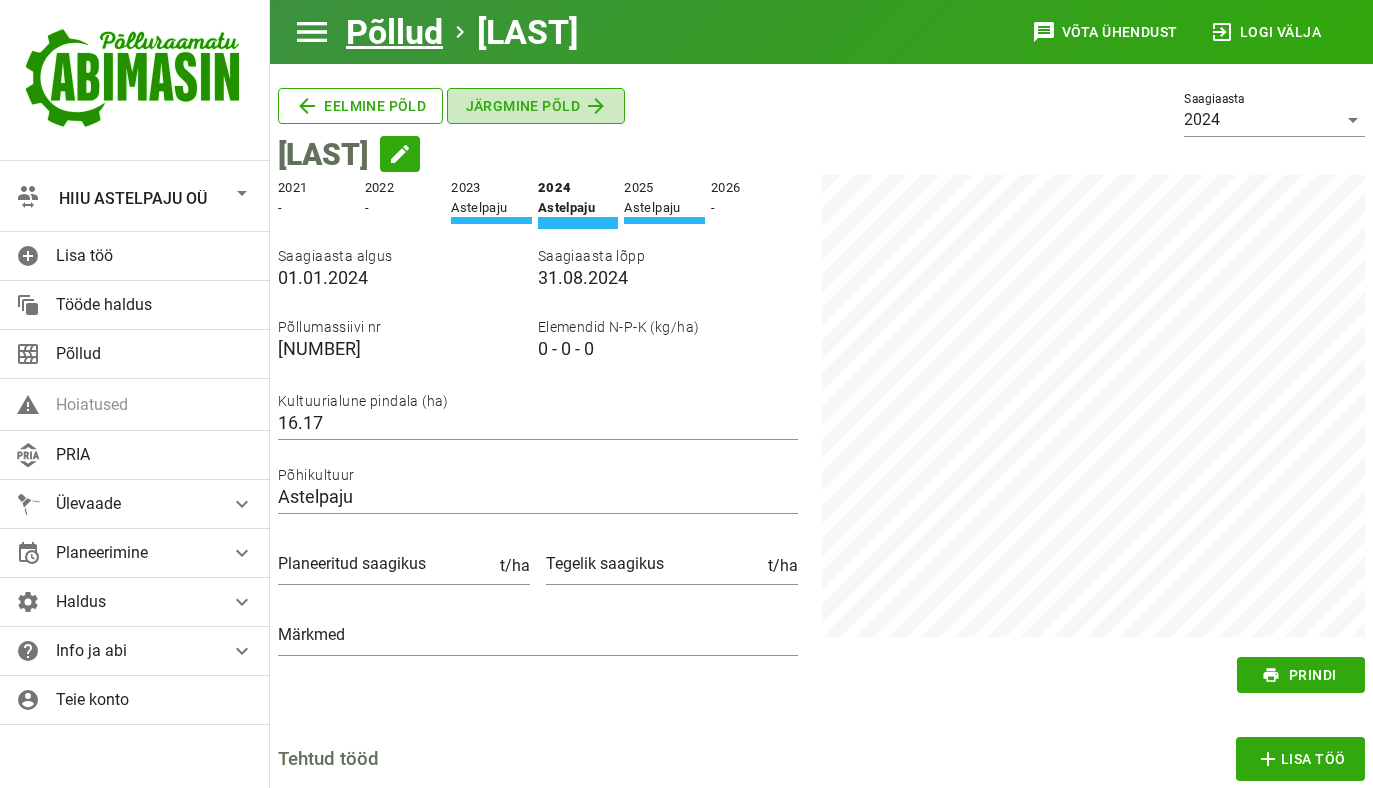 click on "Järgmine põld" at bounding box center [360, 106] 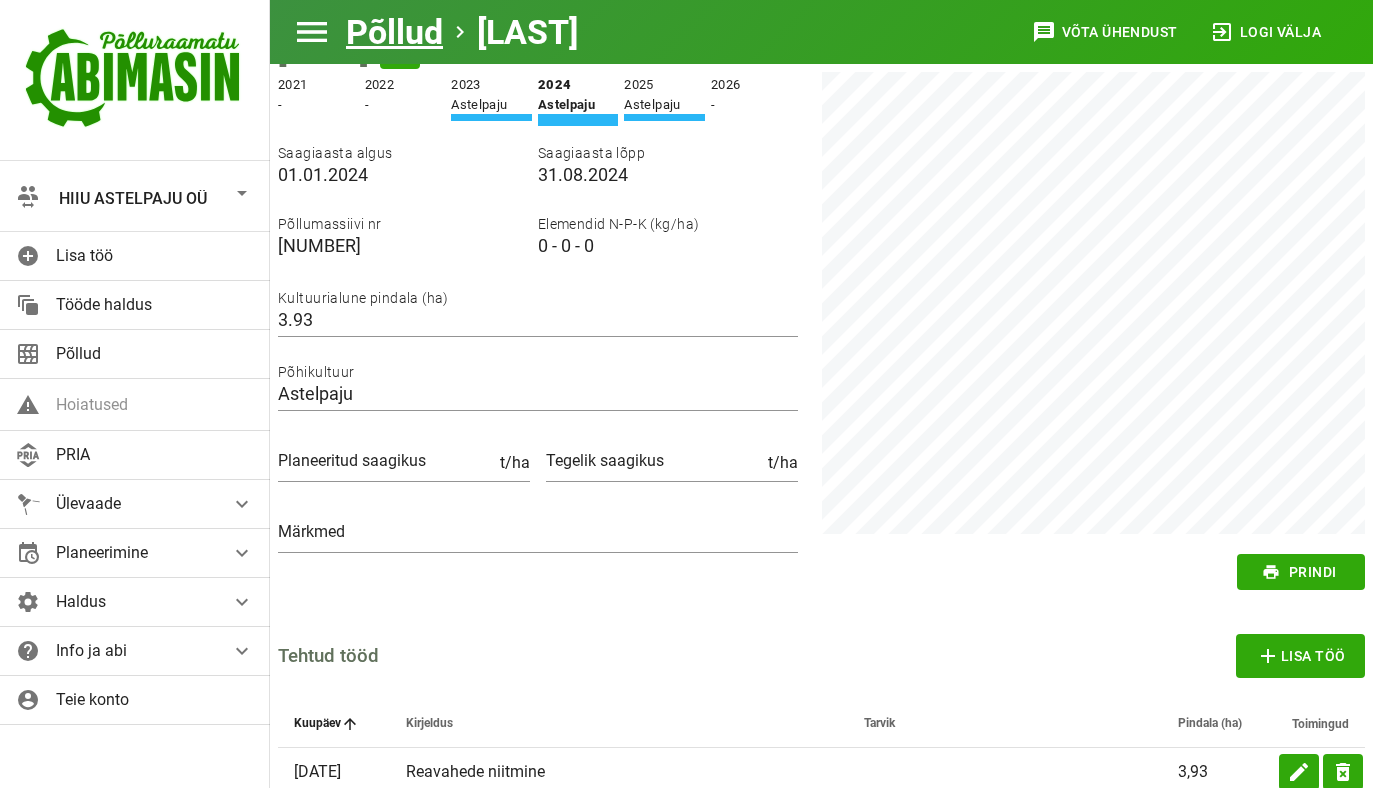 scroll, scrollTop: 0, scrollLeft: 0, axis: both 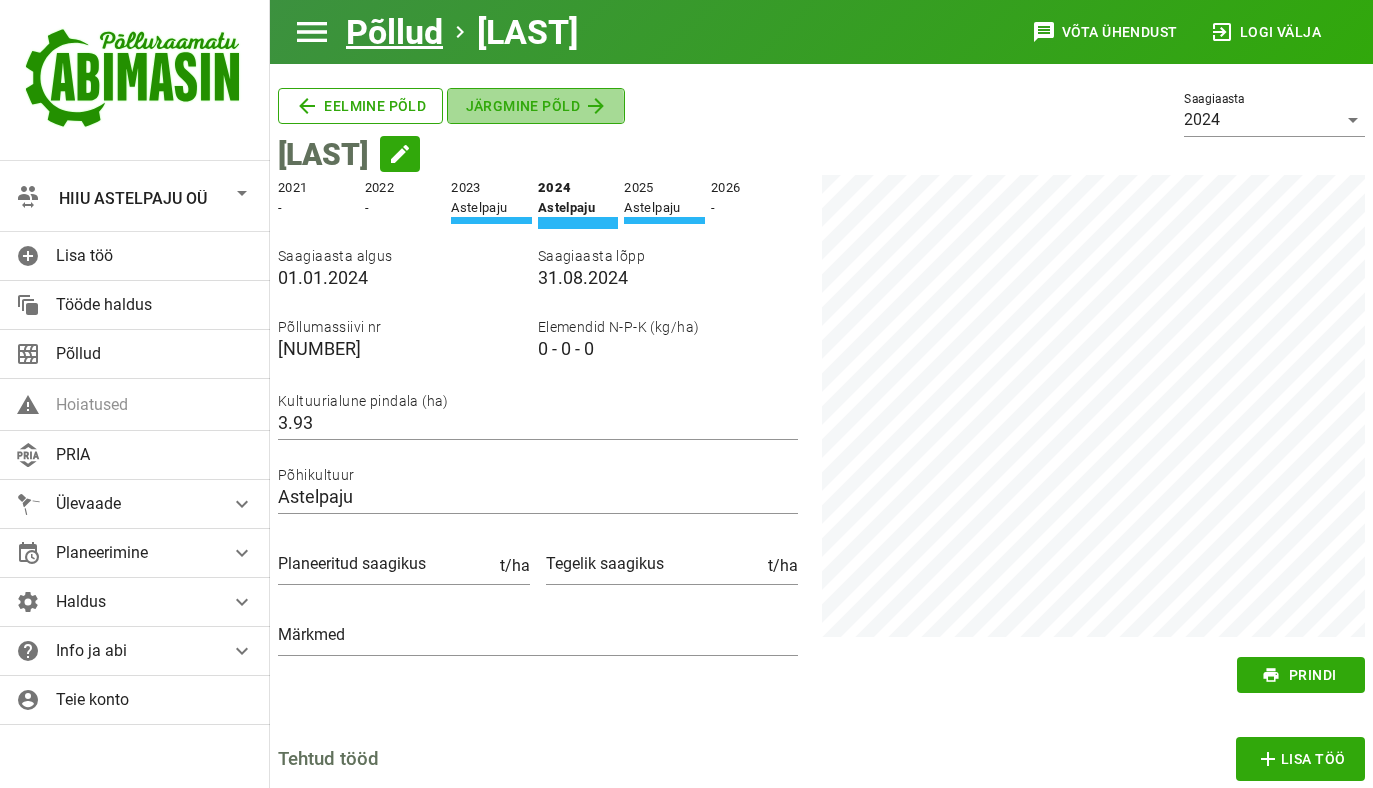 click on "Järgmine põld" at bounding box center (360, 106) 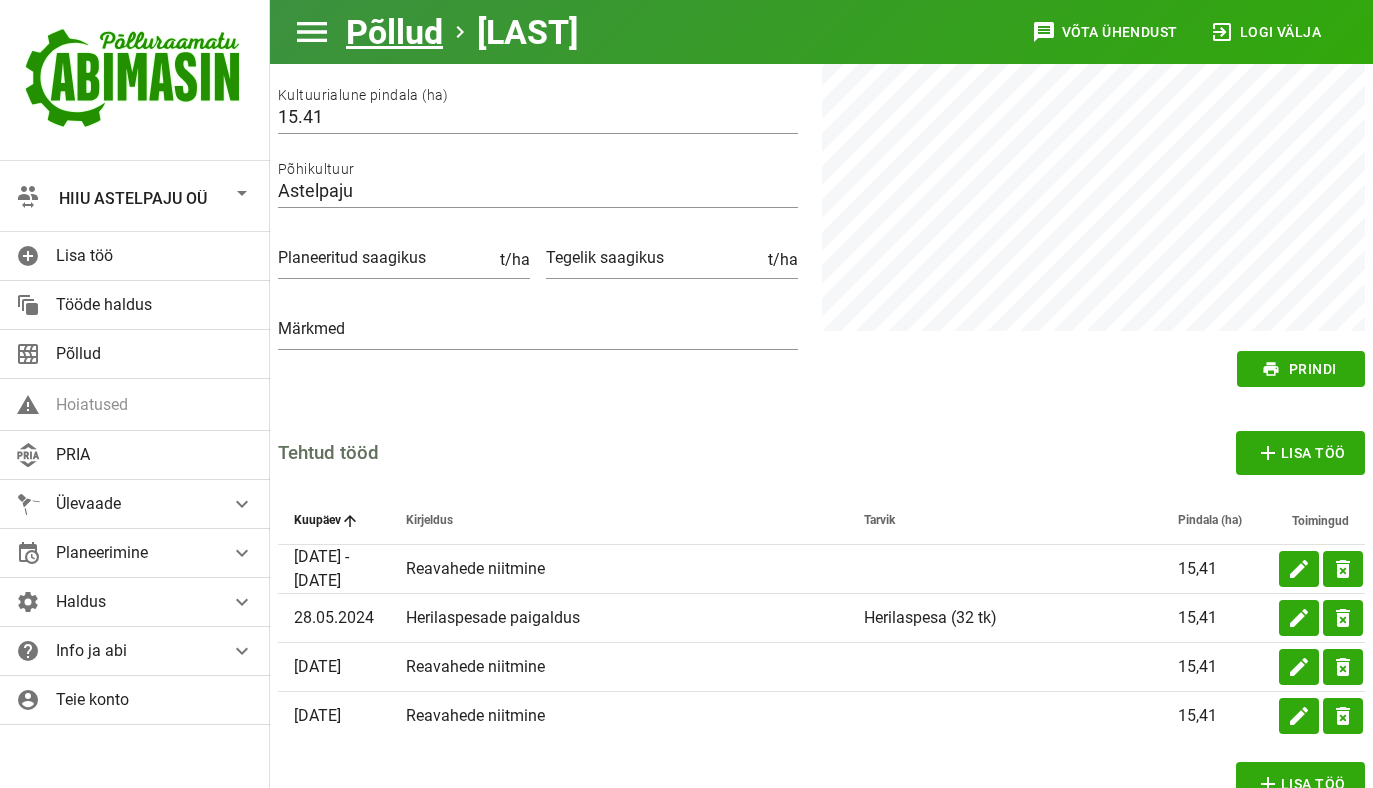 scroll, scrollTop: 0, scrollLeft: 0, axis: both 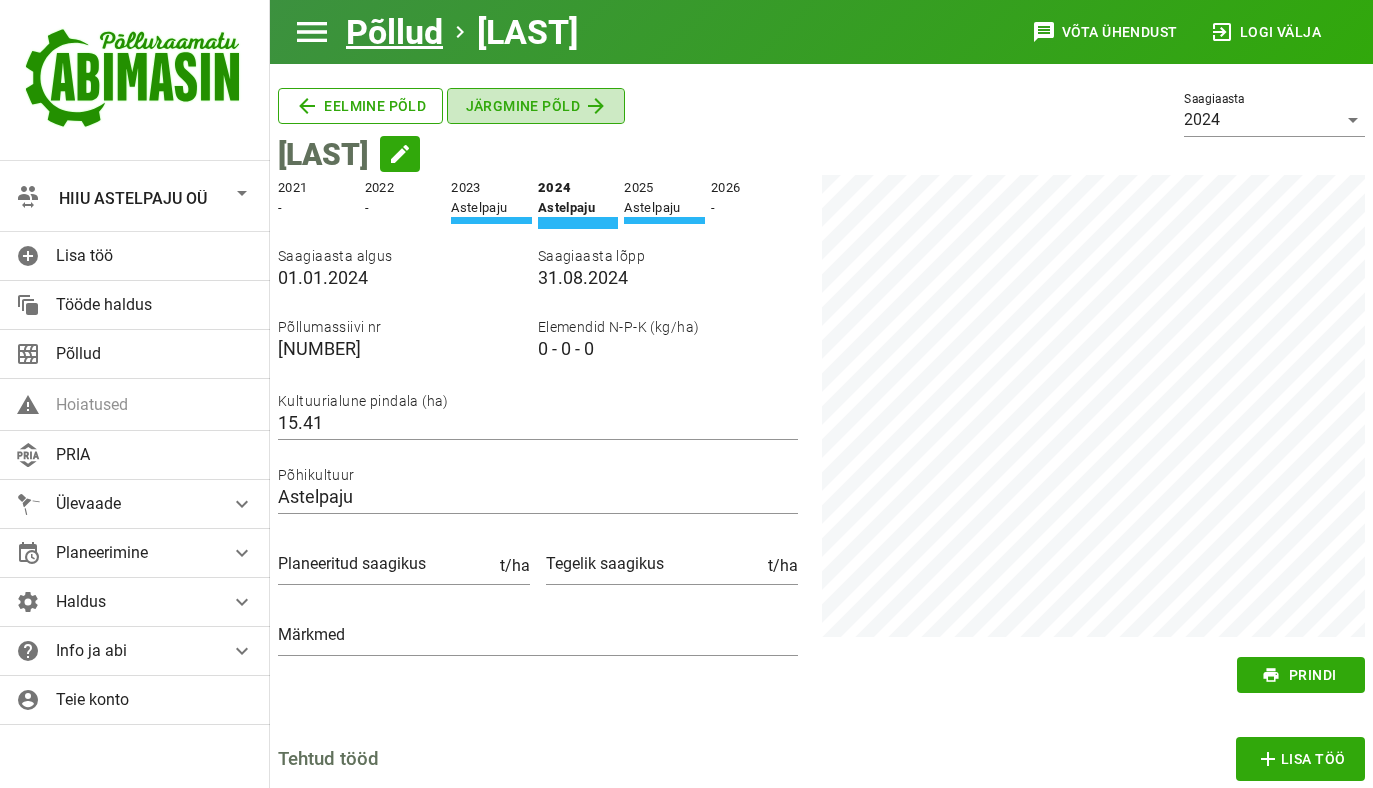 click on "Järgmine põld" at bounding box center [360, 106] 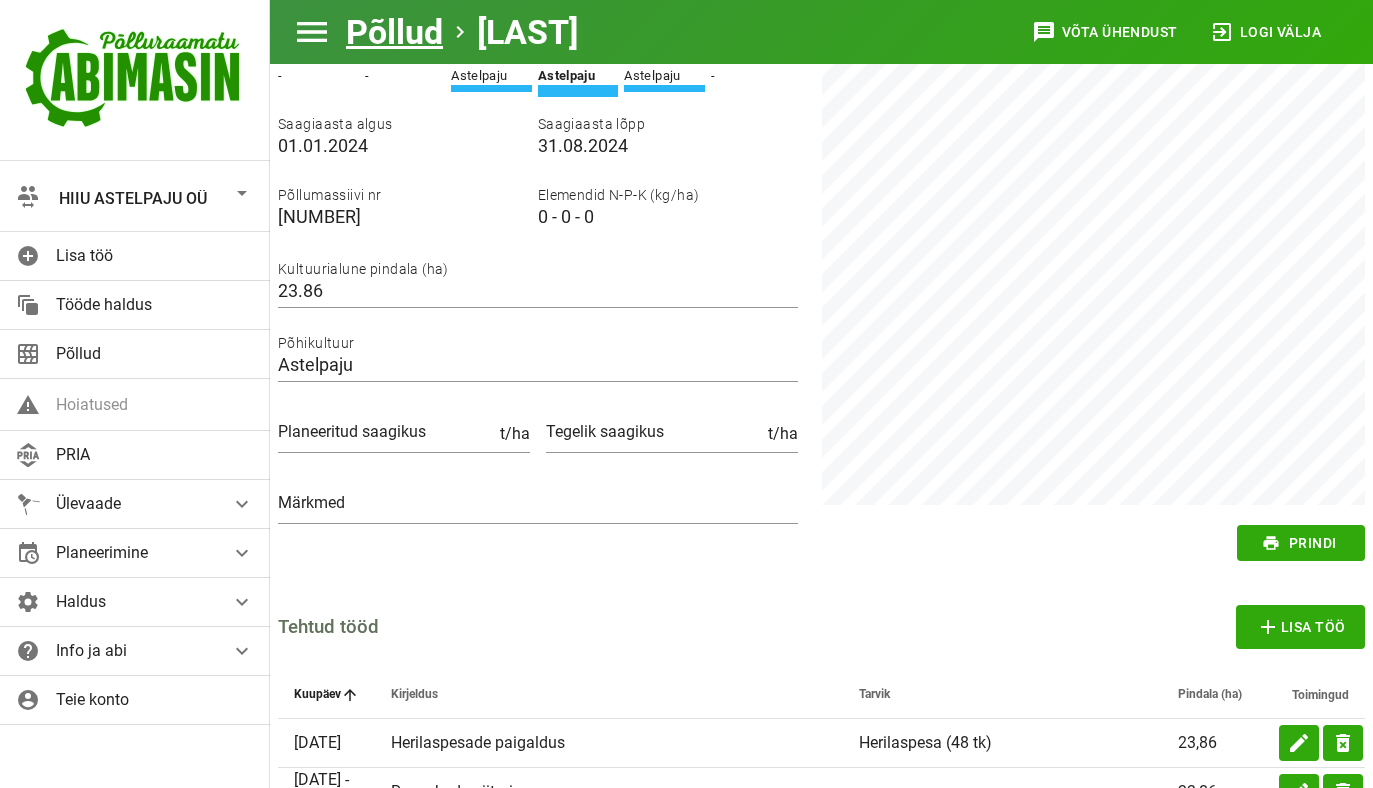 scroll, scrollTop: 0, scrollLeft: 0, axis: both 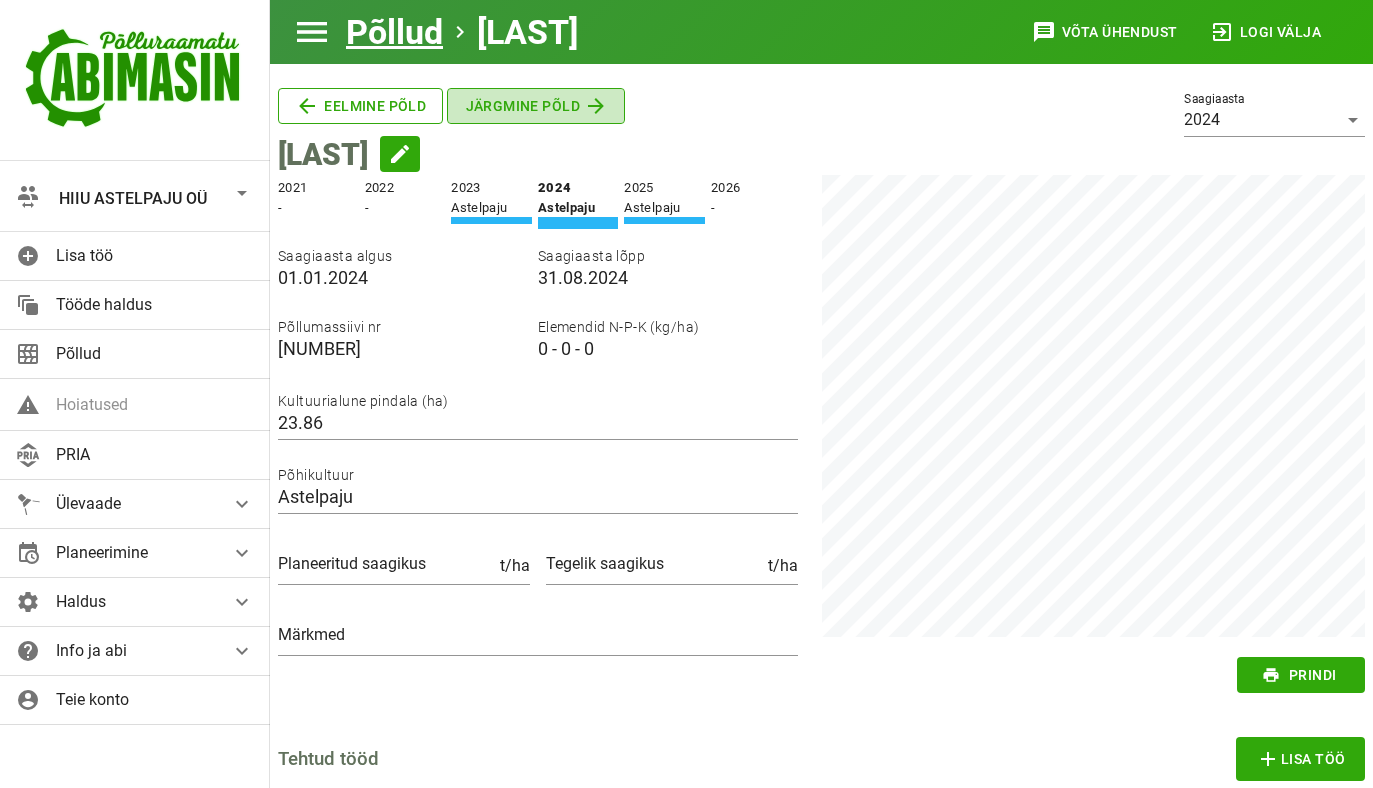 click on "Järgmine põld" at bounding box center (360, 106) 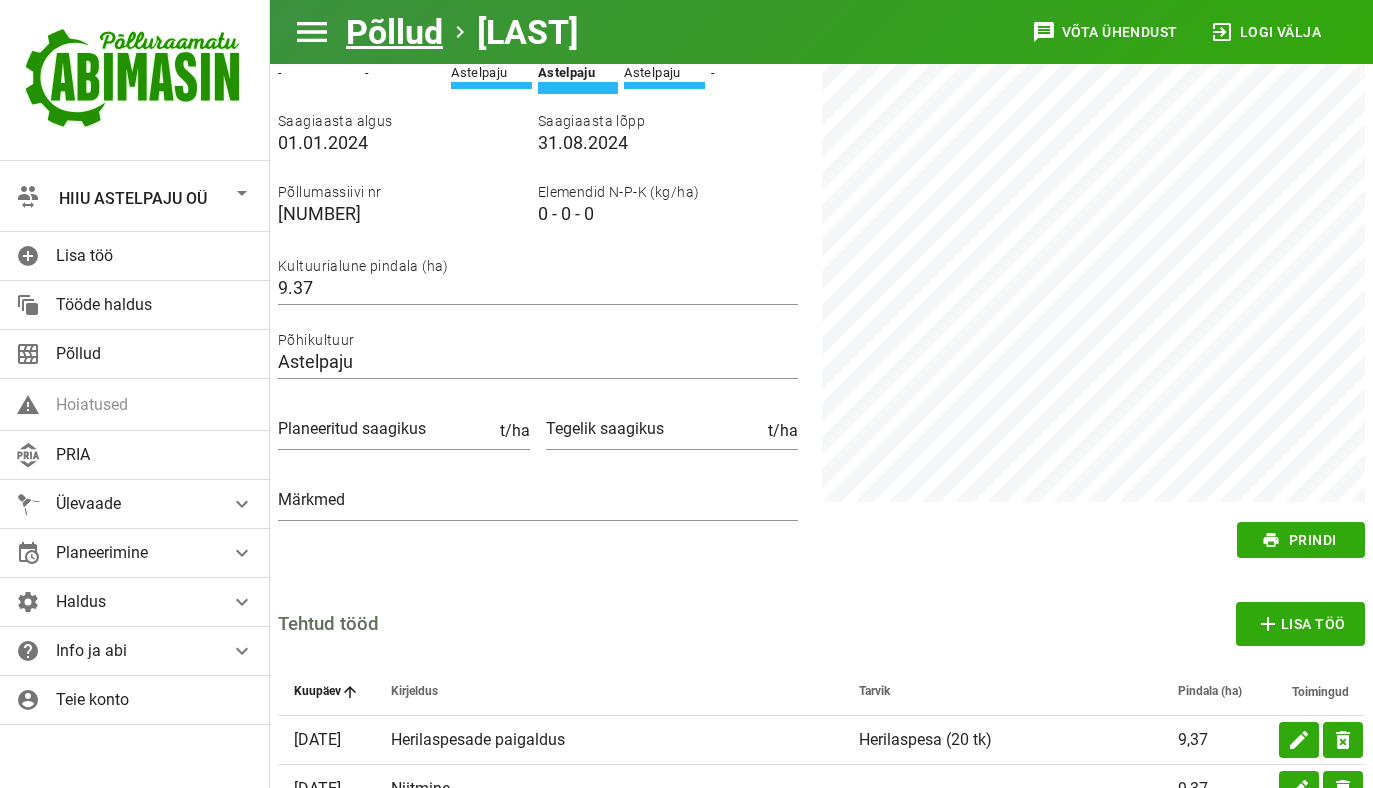 scroll, scrollTop: 0, scrollLeft: 0, axis: both 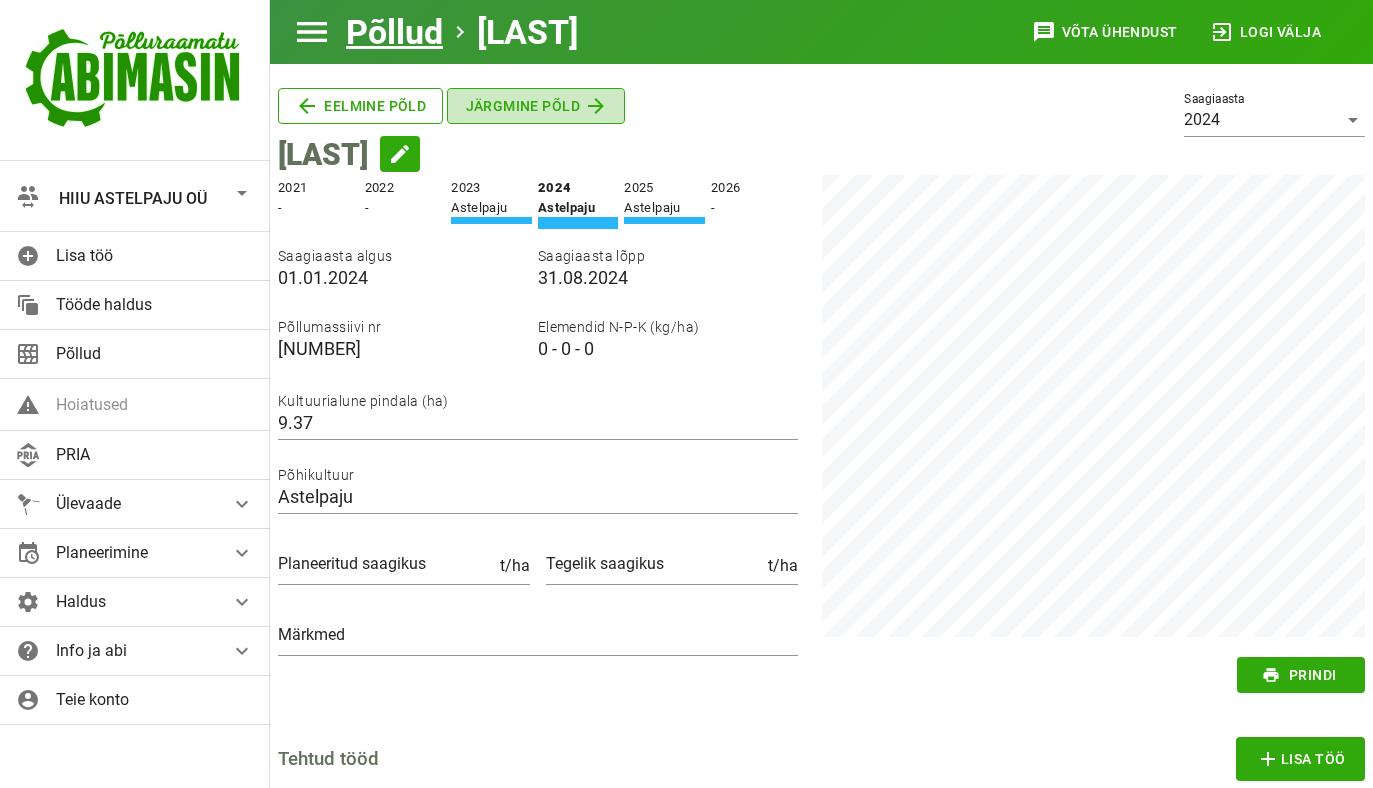 click on "Järgmine põld" at bounding box center (360, 106) 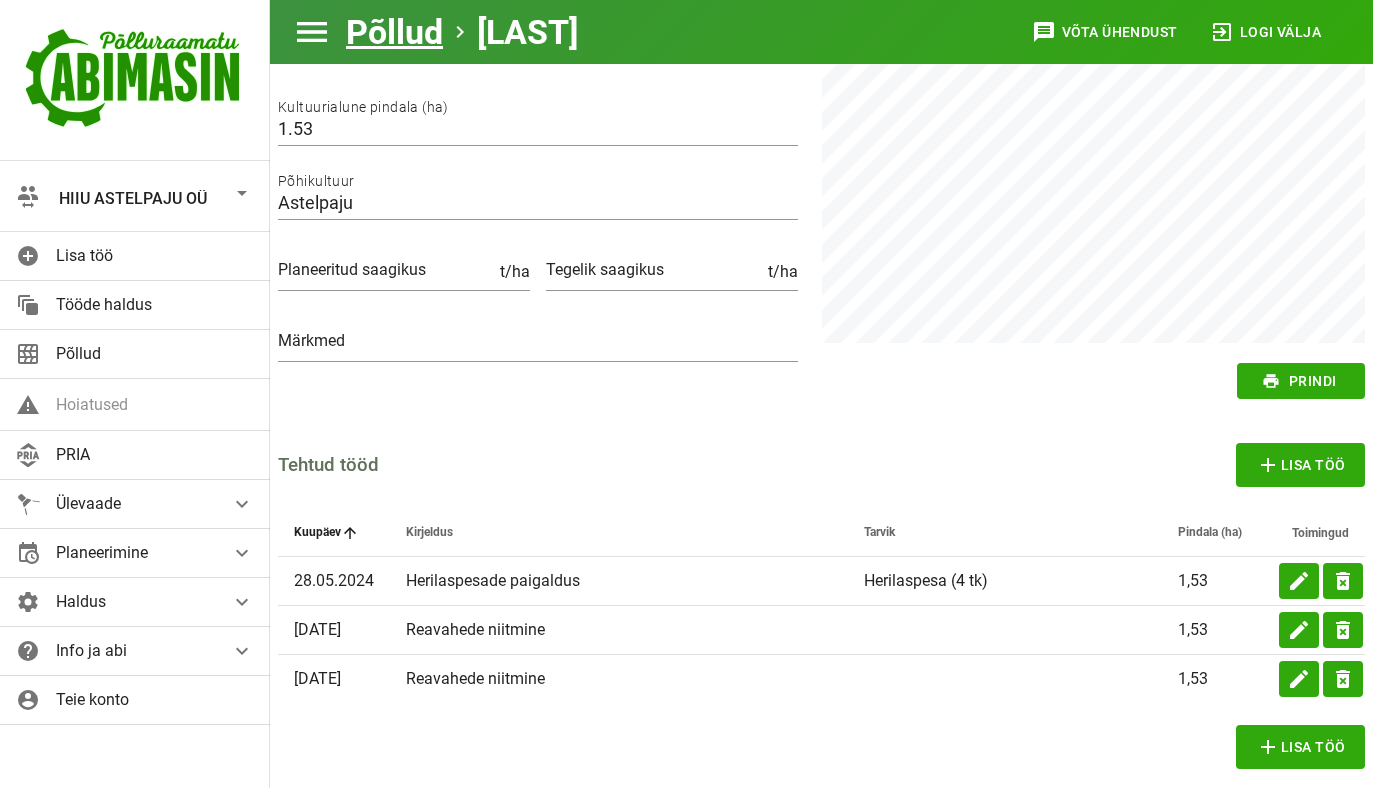 scroll 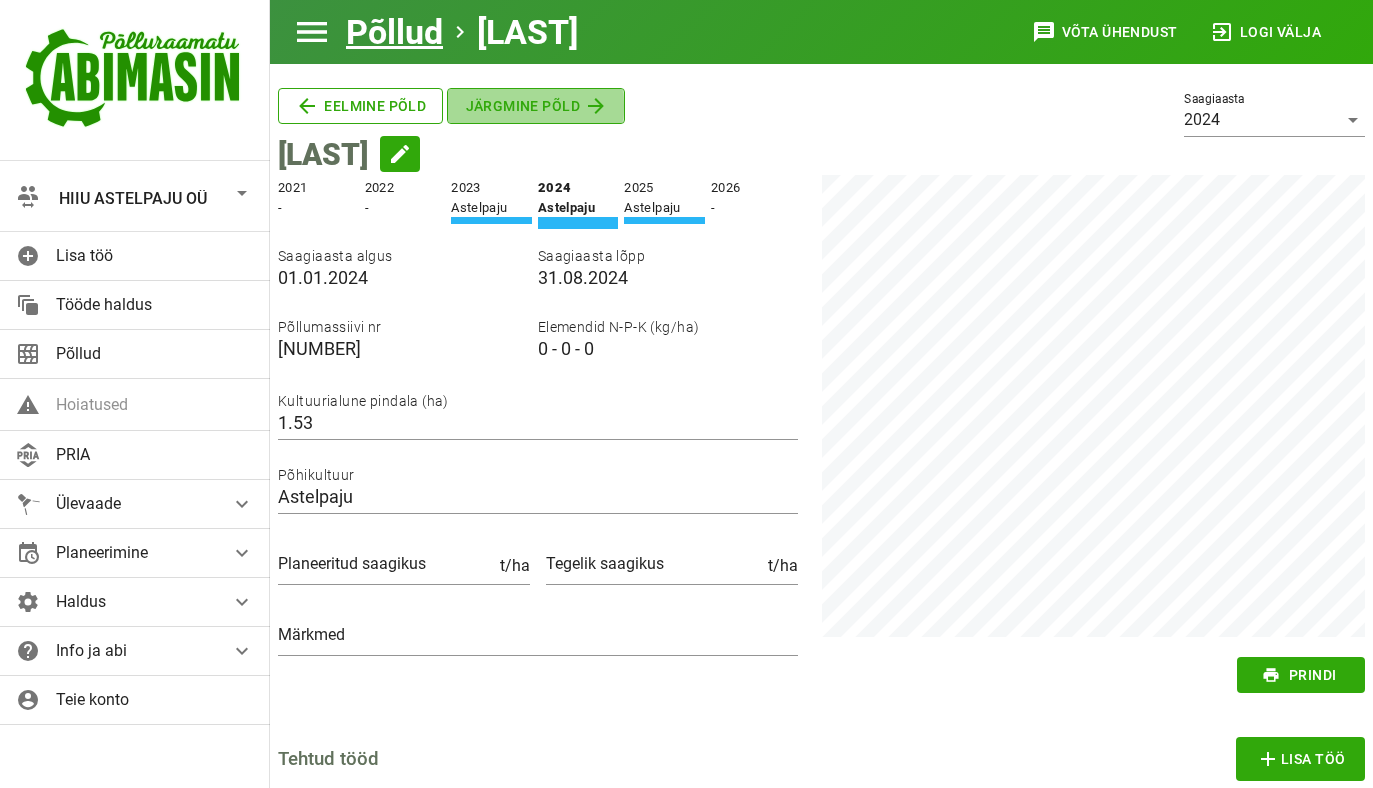 click on "Järgmine põld" at bounding box center [360, 106] 